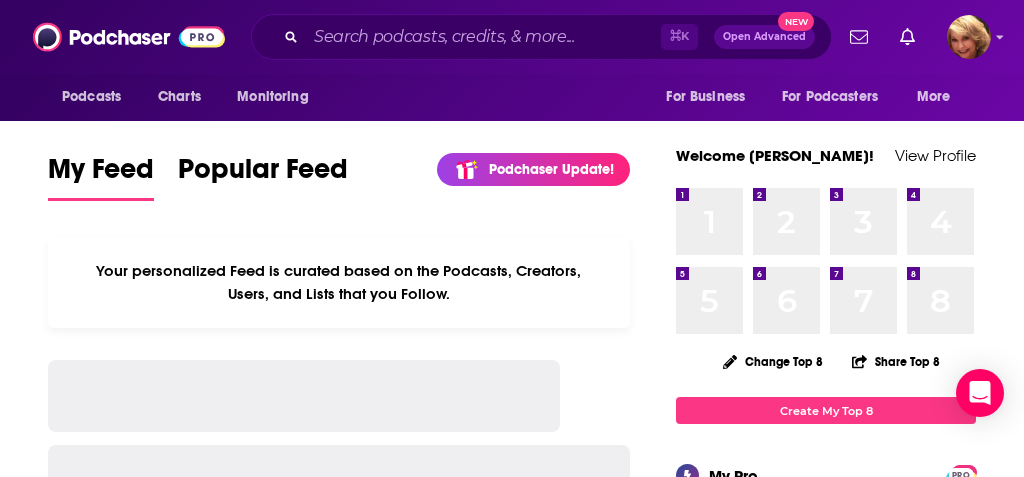 scroll, scrollTop: 0, scrollLeft: 0, axis: both 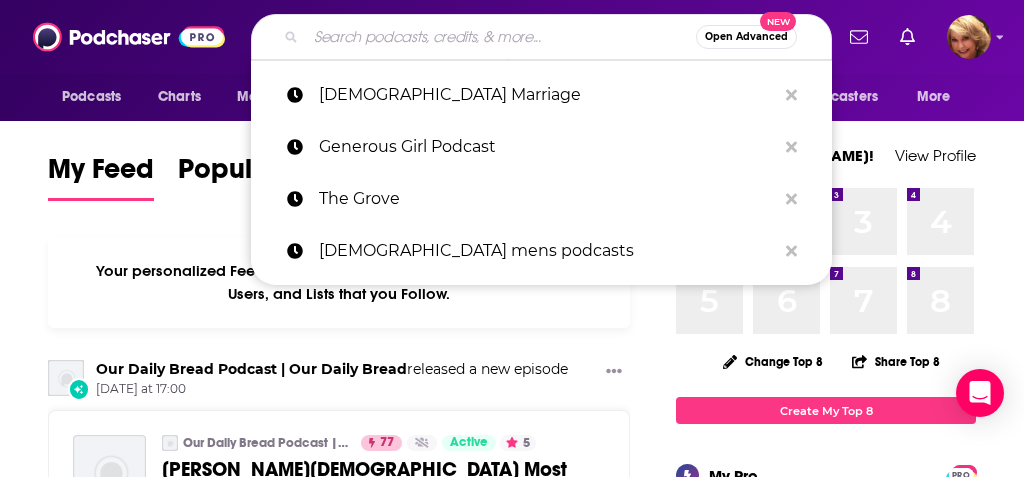 click at bounding box center [501, 37] 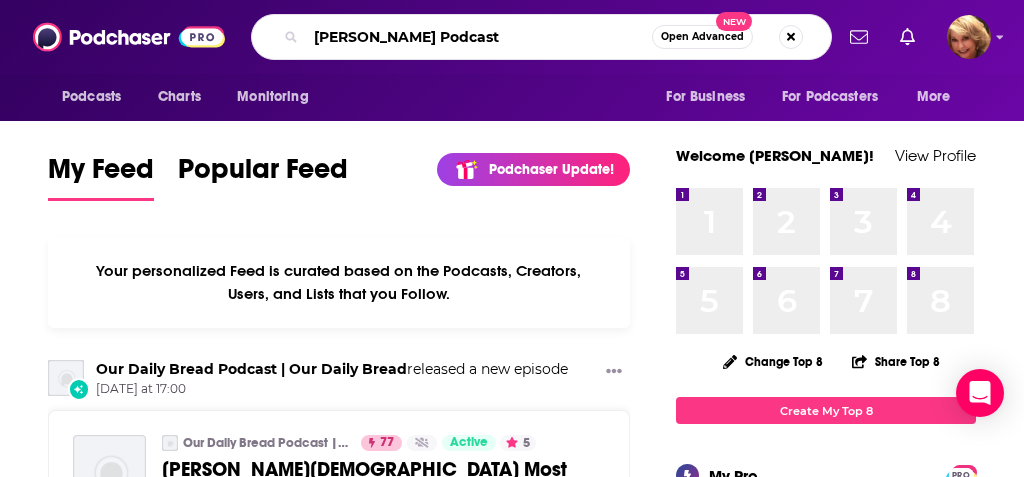 type on "[PERSON_NAME] Podcast" 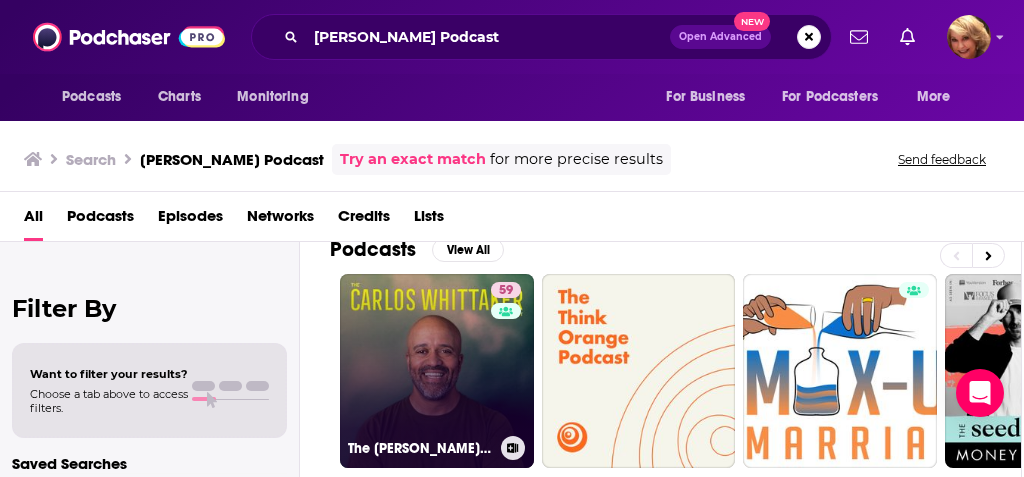 scroll, scrollTop: 31, scrollLeft: 2, axis: both 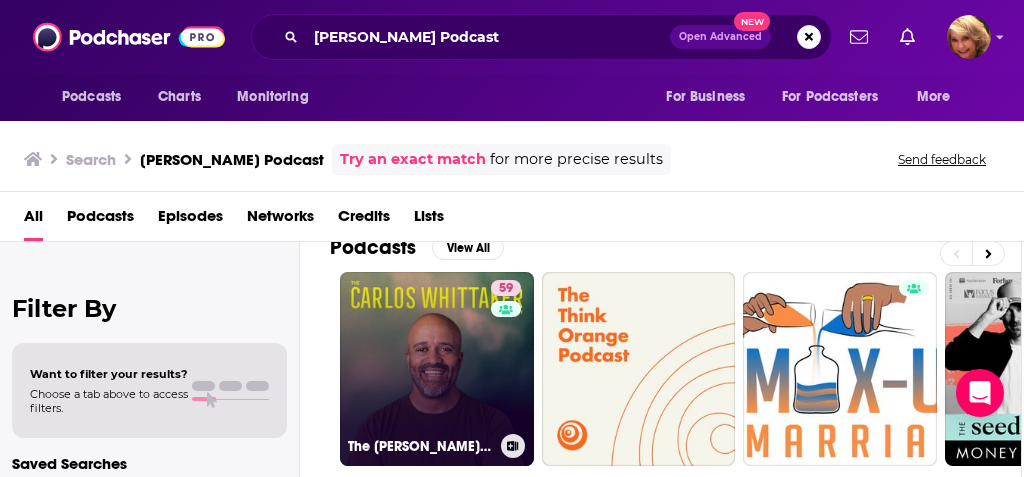 click on "59 The [PERSON_NAME] Podcast" at bounding box center [437, 369] 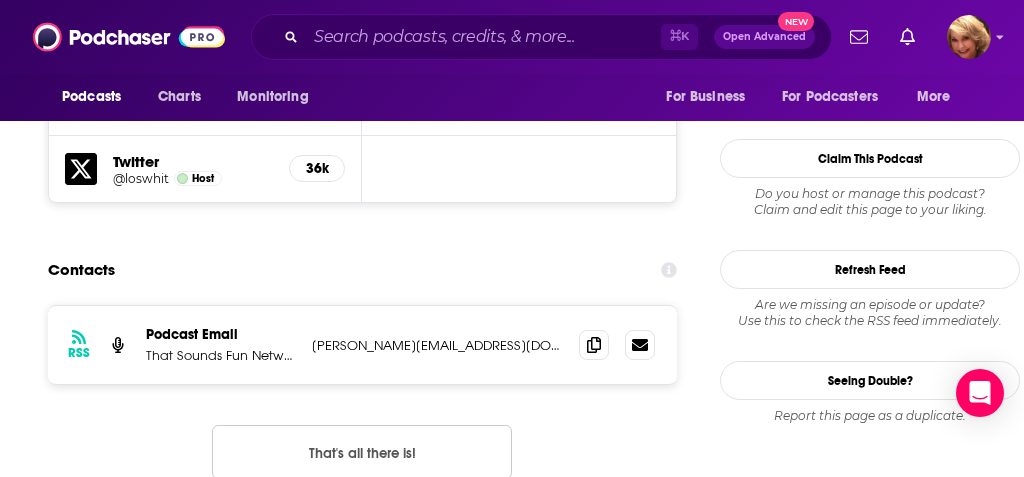 scroll, scrollTop: 1855, scrollLeft: 0, axis: vertical 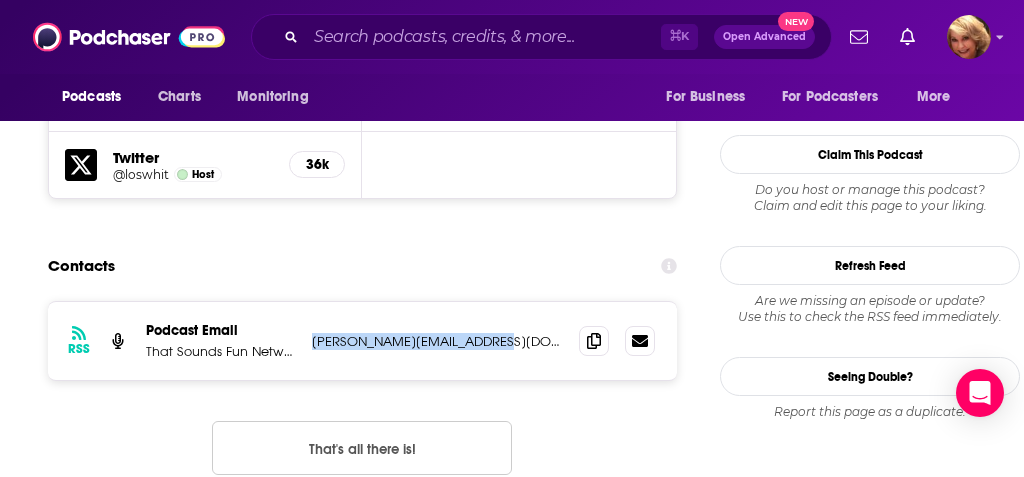 drag, startPoint x: 495, startPoint y: 199, endPoint x: 485, endPoint y: 213, distance: 17.20465 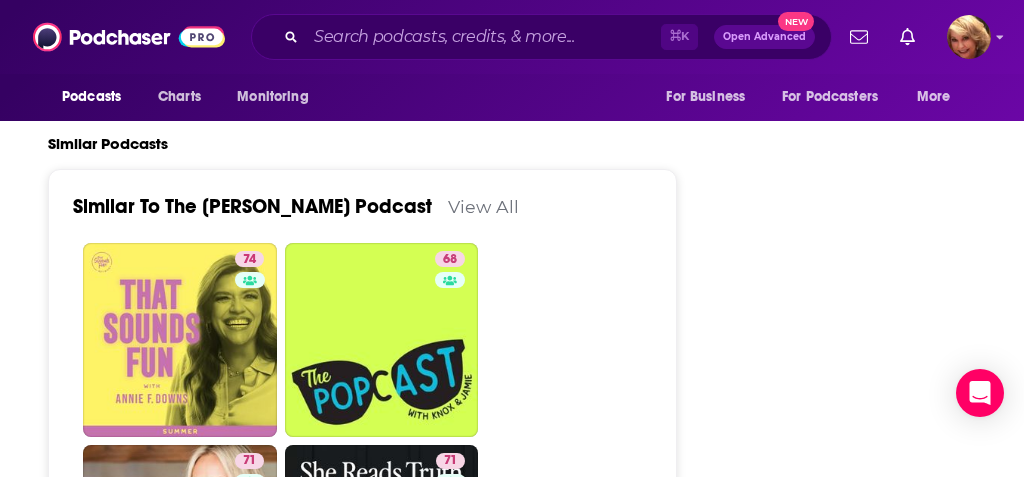 scroll, scrollTop: 4366, scrollLeft: 0, axis: vertical 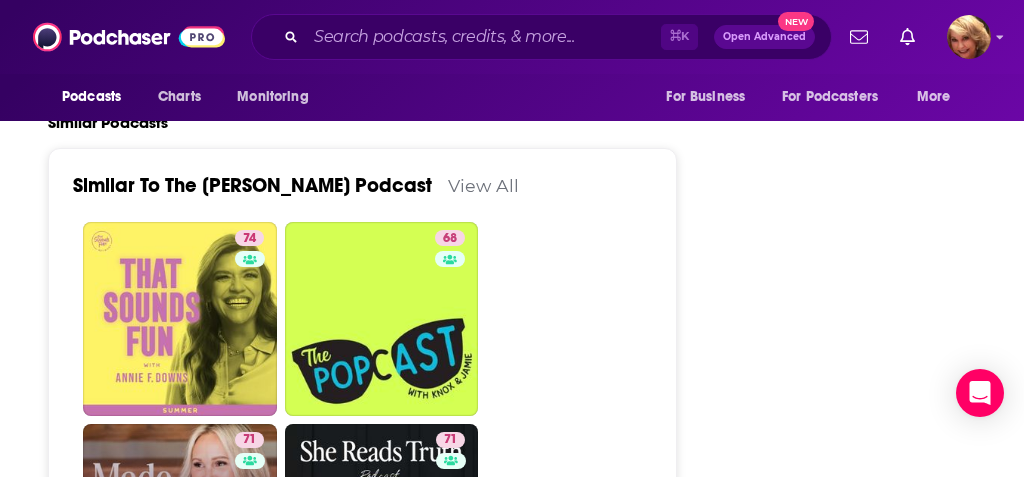 click on "71 Made For This with [PERSON_NAME]" at bounding box center [180, 521] 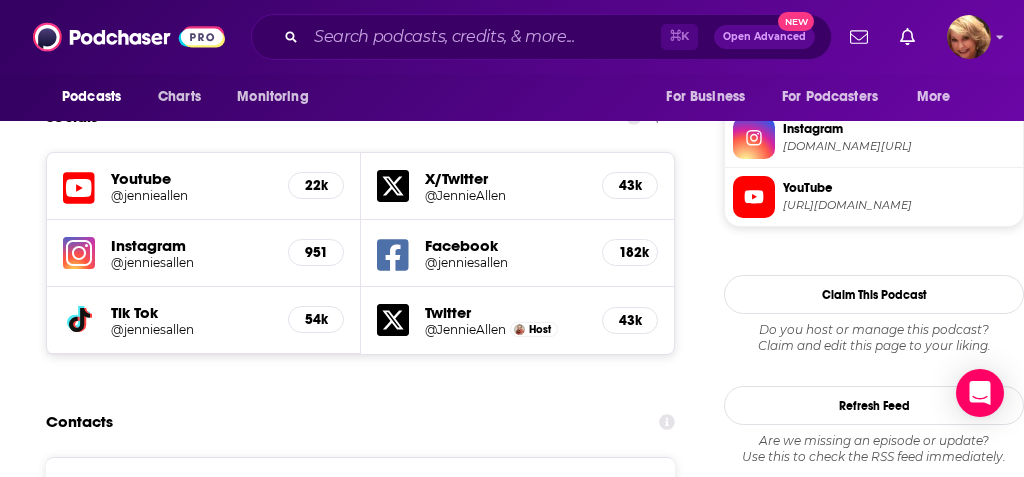 scroll, scrollTop: 1887, scrollLeft: 2, axis: both 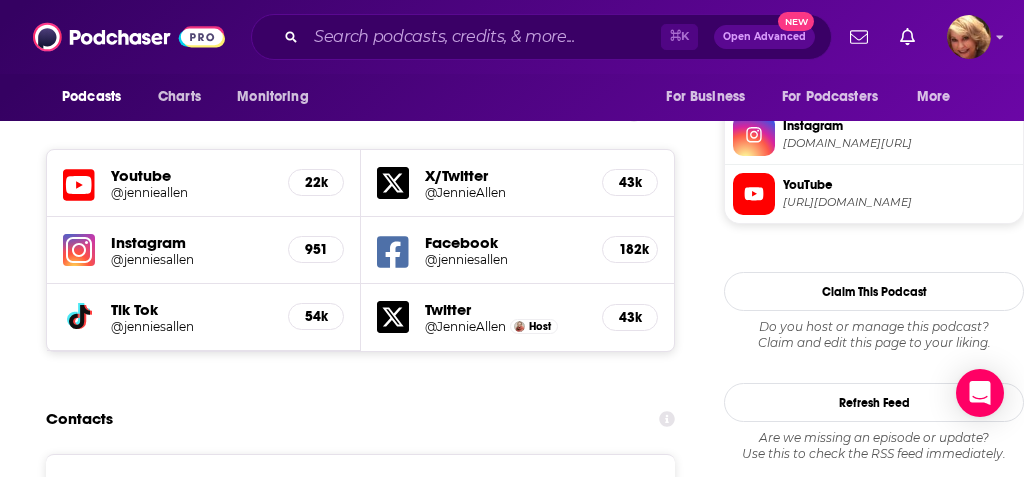 drag, startPoint x: 513, startPoint y: 367, endPoint x: 310, endPoint y: 372, distance: 203.06157 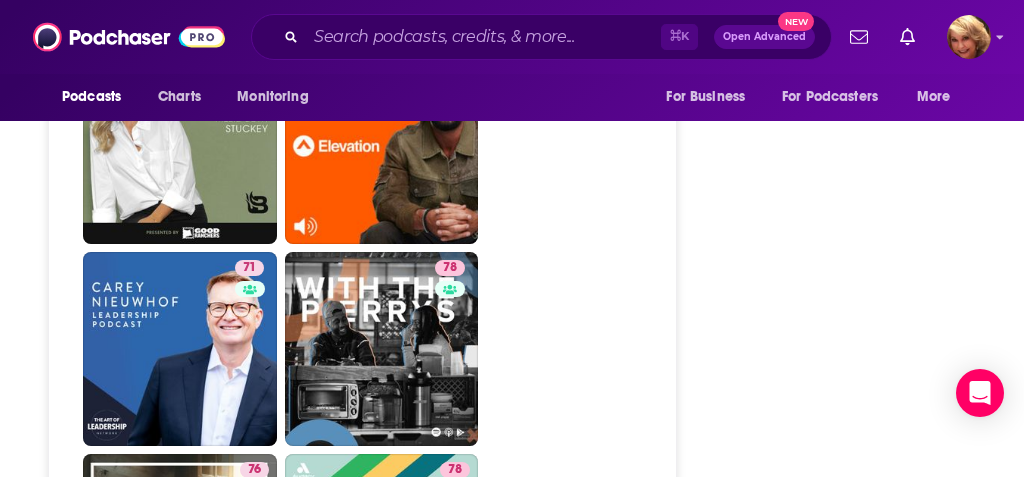 scroll, scrollTop: 5361, scrollLeft: 0, axis: vertical 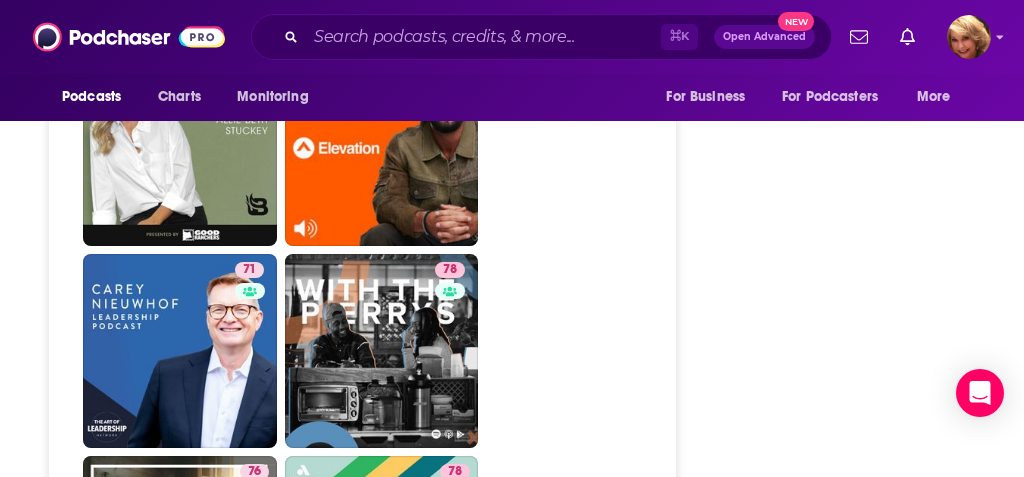 click on "70 Theology in the Raw" at bounding box center [382, 754] 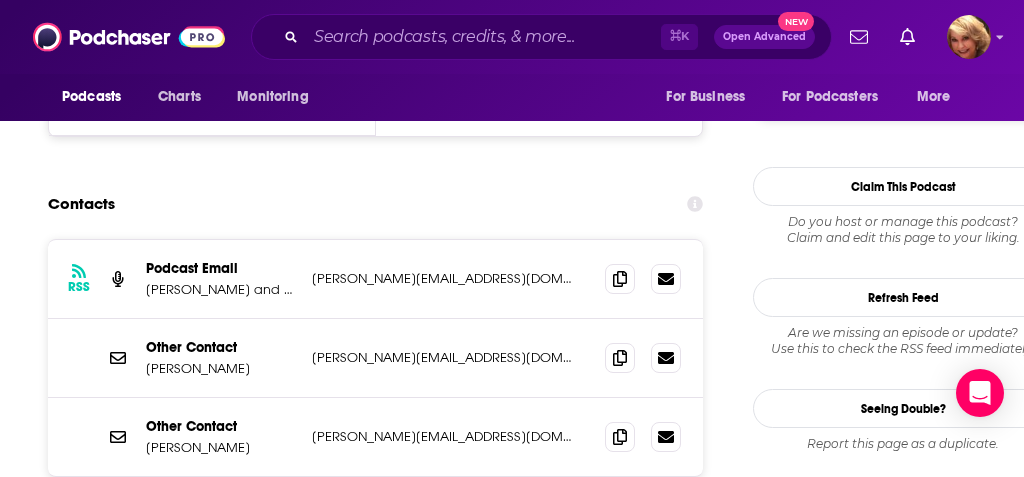scroll, scrollTop: 1894, scrollLeft: 0, axis: vertical 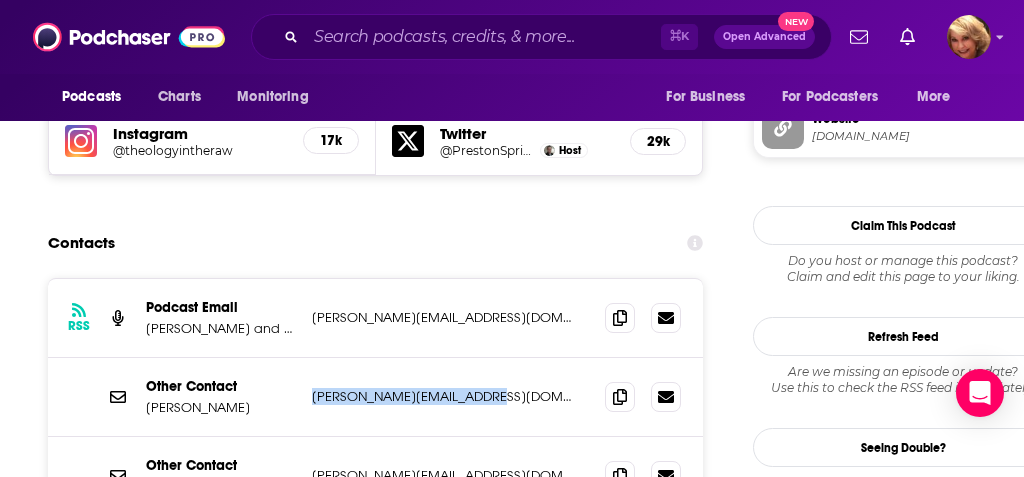 drag, startPoint x: 486, startPoint y: 271, endPoint x: 307, endPoint y: 269, distance: 179.01117 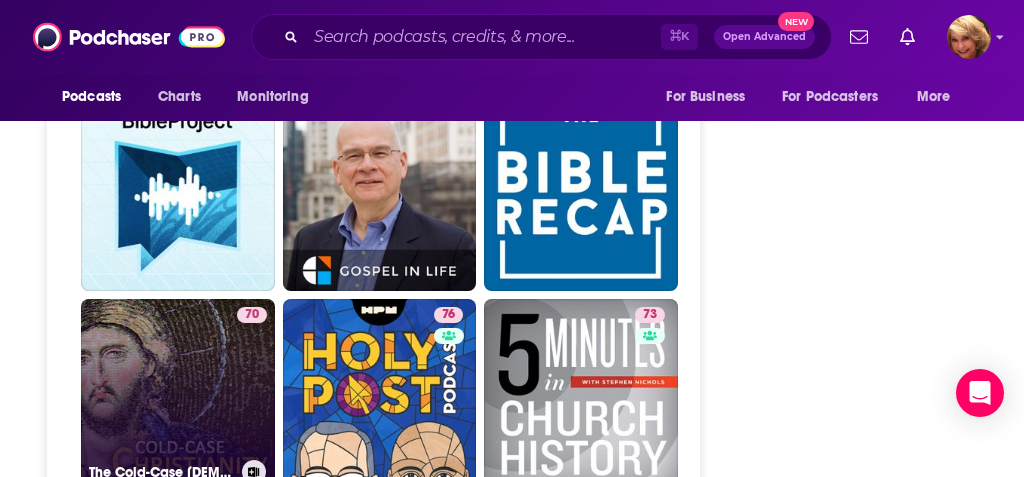 scroll, scrollTop: 4844, scrollLeft: 2, axis: both 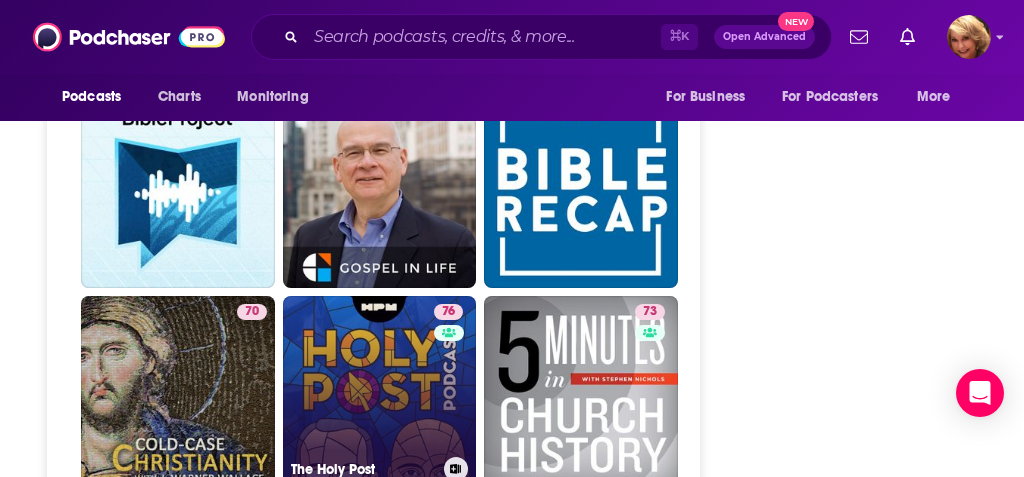 click on "76 The Holy Post" at bounding box center (380, 393) 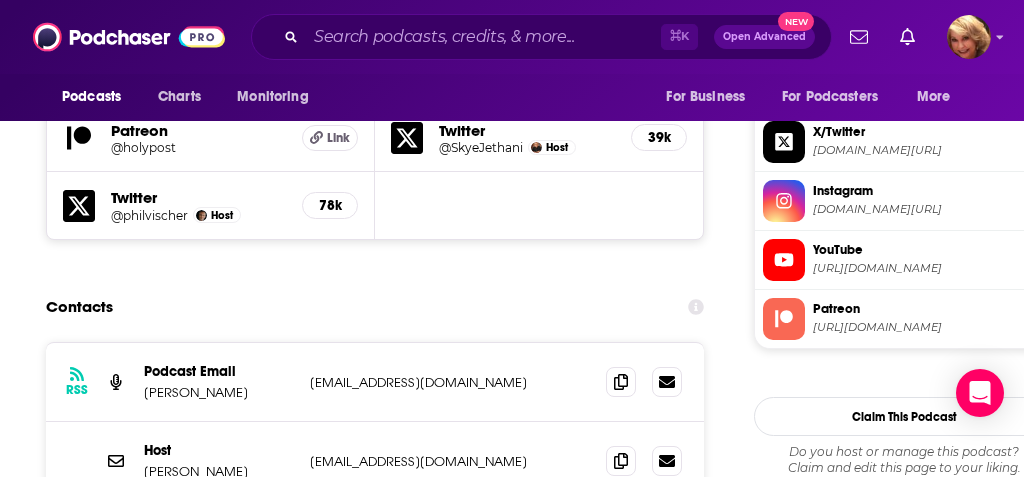 scroll, scrollTop: 1953, scrollLeft: 2, axis: both 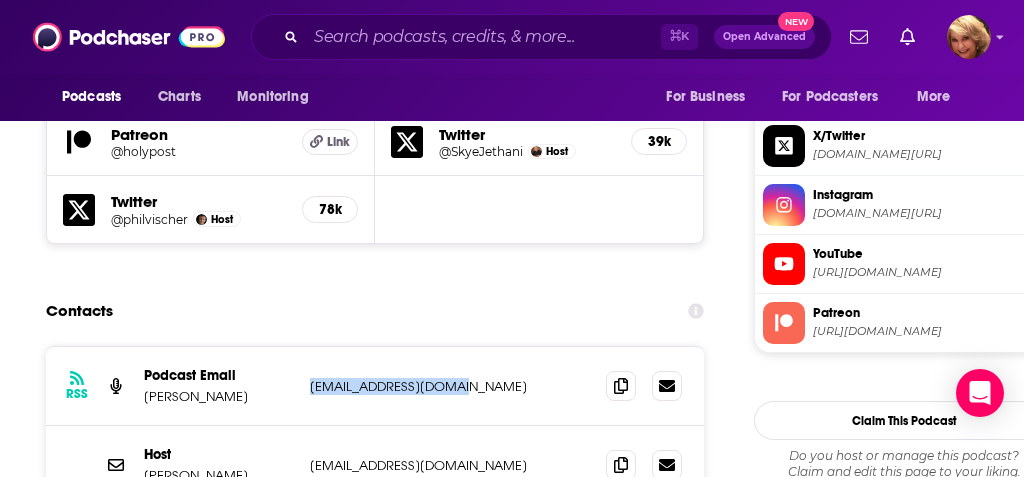 drag, startPoint x: 479, startPoint y: 246, endPoint x: 305, endPoint y: 239, distance: 174.14075 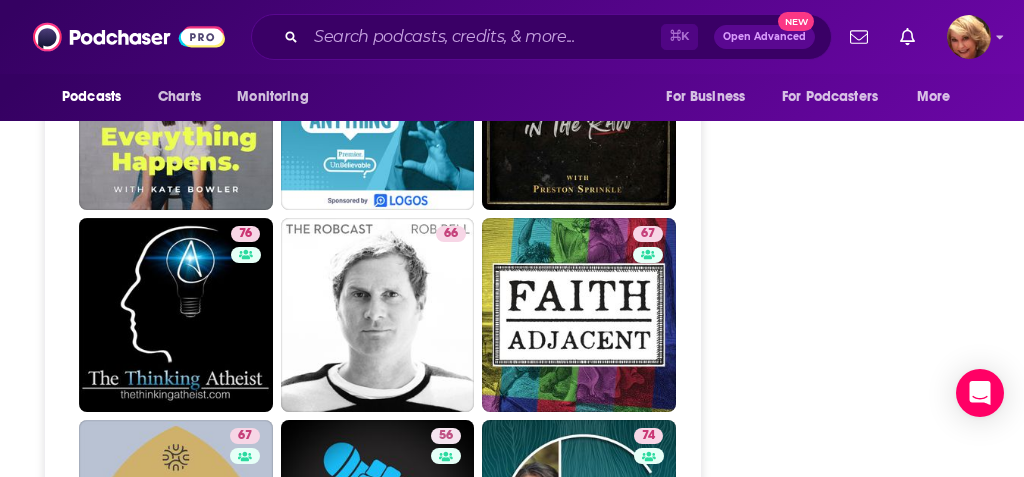 scroll, scrollTop: 5673, scrollLeft: 4, axis: both 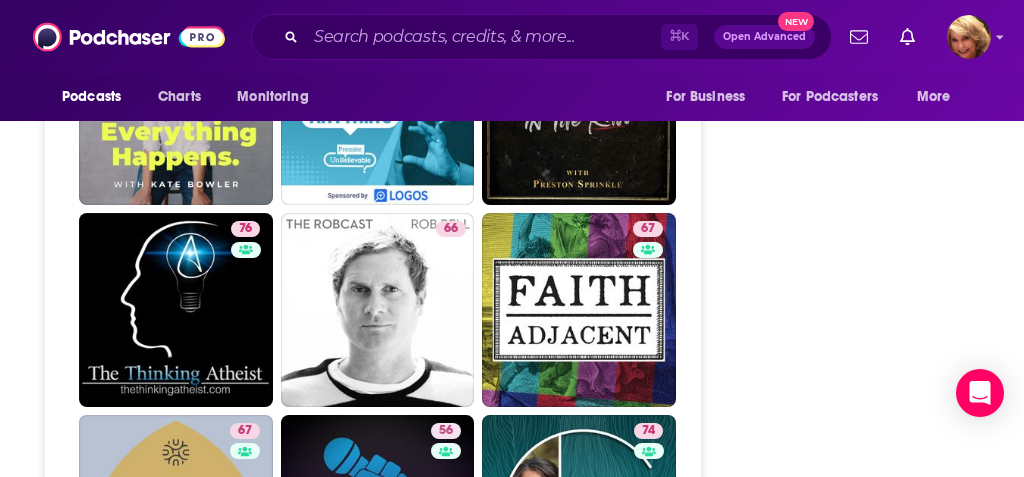 click on "56 Pass The Mic" at bounding box center [378, 512] 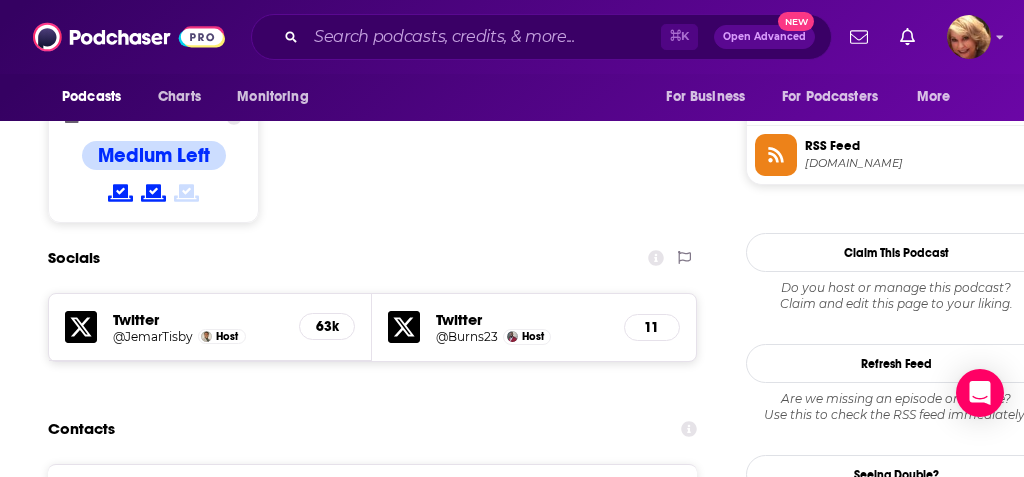 scroll, scrollTop: 1635, scrollLeft: 0, axis: vertical 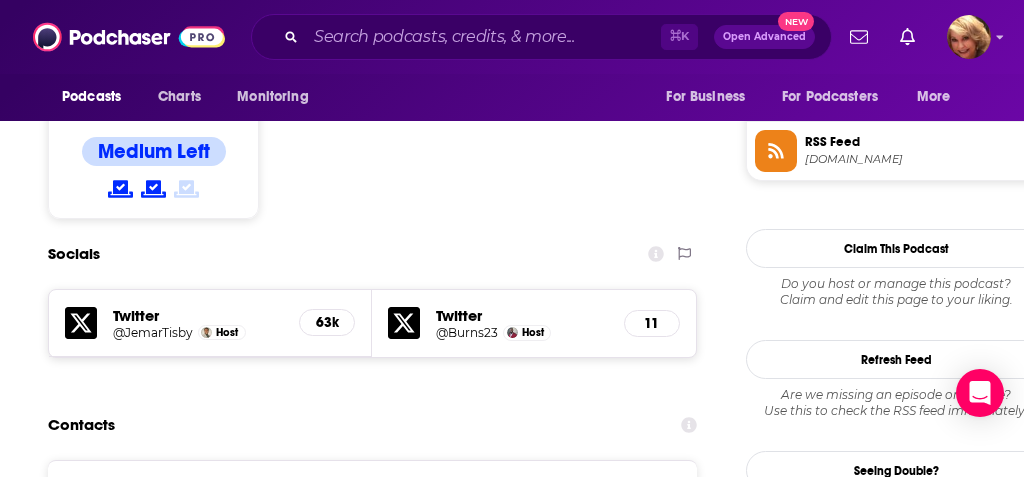 drag, startPoint x: 461, startPoint y: 366, endPoint x: 307, endPoint y: 360, distance: 154.11684 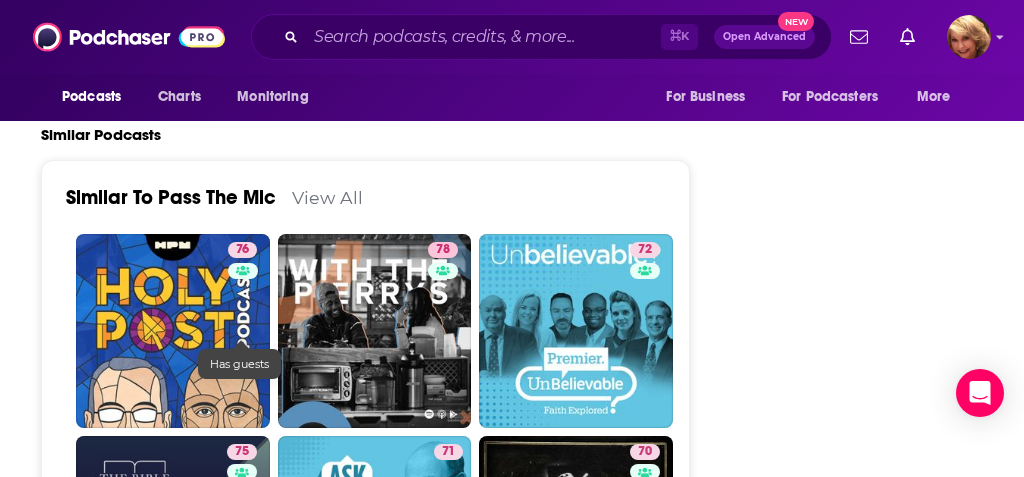 scroll, scrollTop: 3316, scrollLeft: 7, axis: both 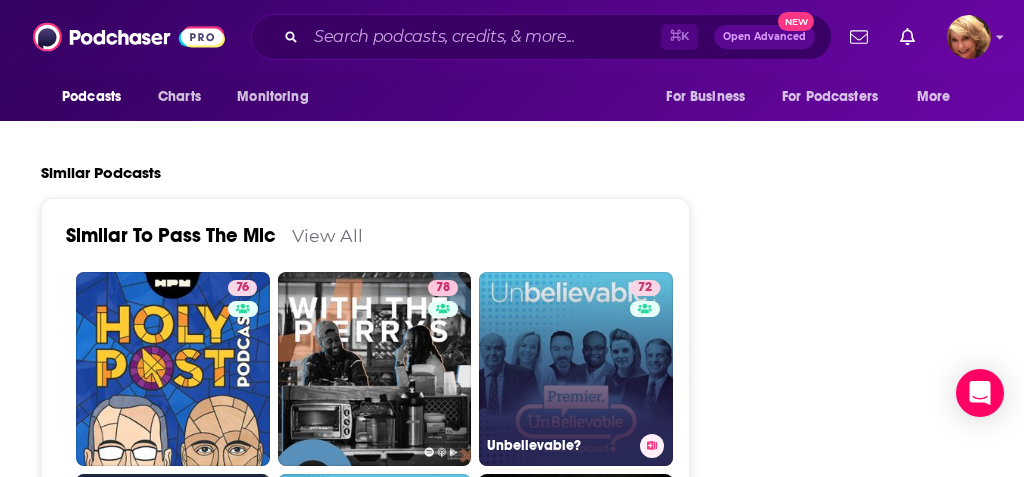 click on "72 Unbelievable?" at bounding box center [576, 369] 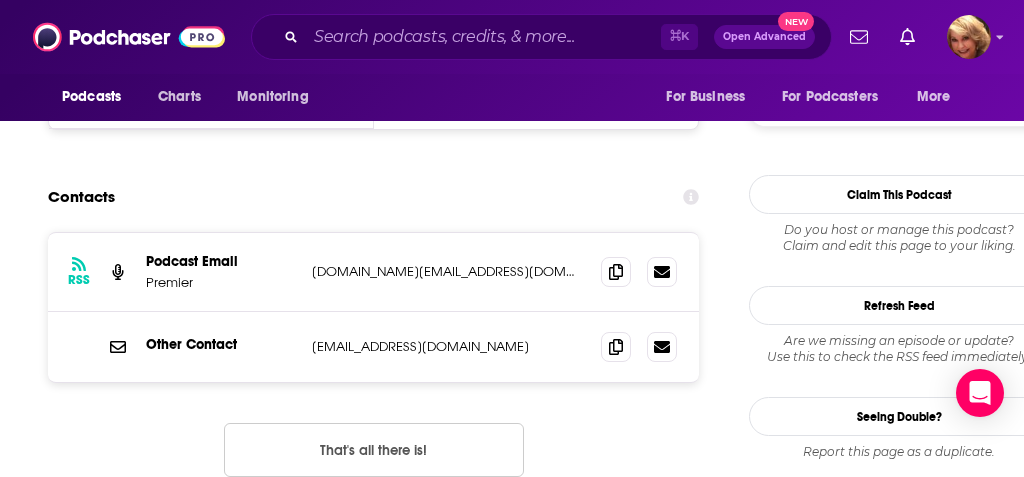 scroll, scrollTop: 1948, scrollLeft: 1, axis: both 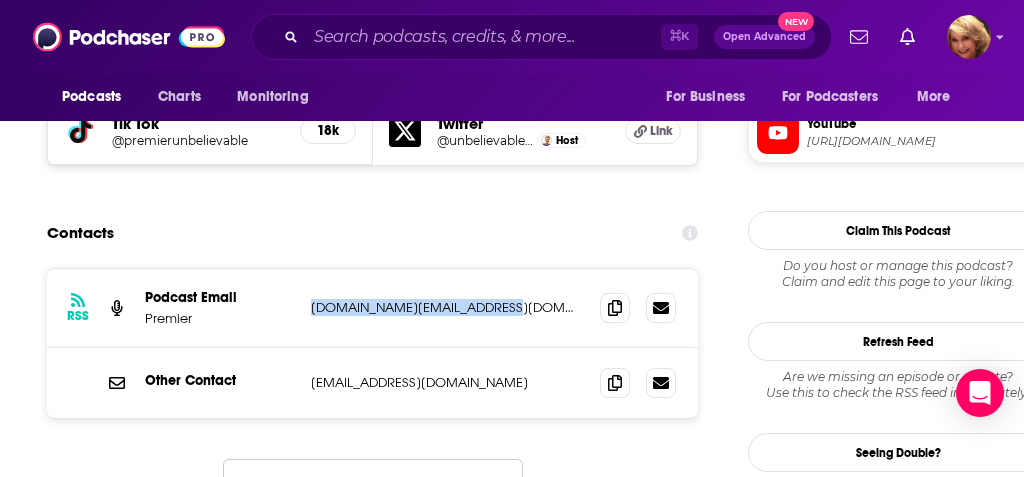 drag, startPoint x: 501, startPoint y: 181, endPoint x: 310, endPoint y: 183, distance: 191.01047 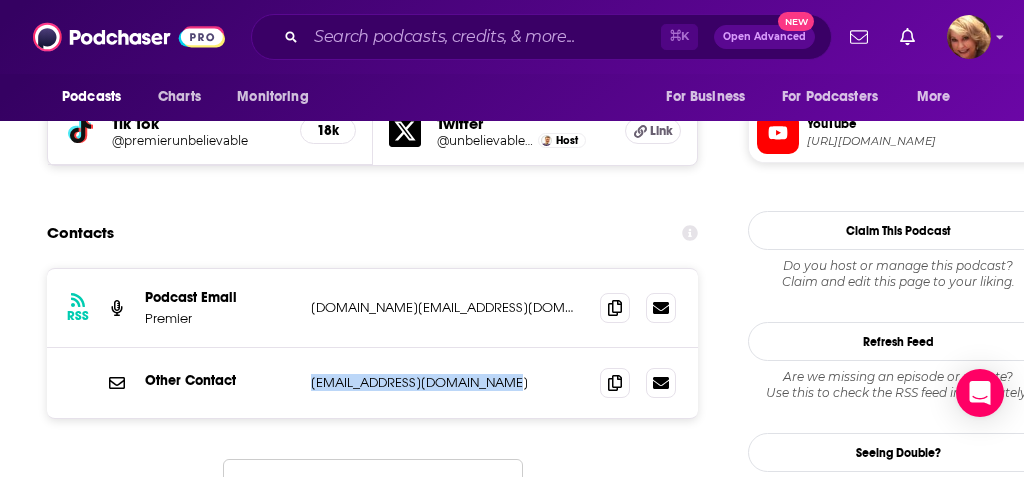 drag, startPoint x: 309, startPoint y: 259, endPoint x: 508, endPoint y: 271, distance: 199.36148 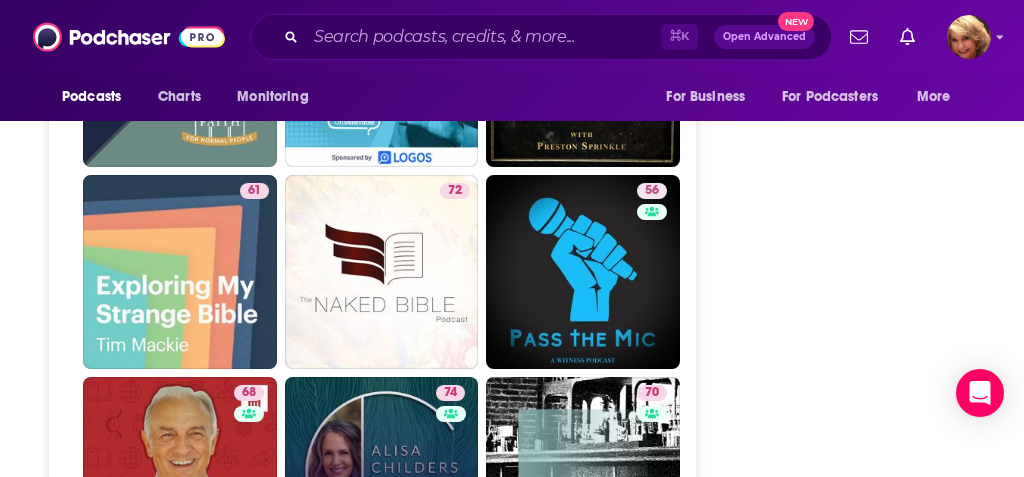 scroll, scrollTop: 4546, scrollLeft: 0, axis: vertical 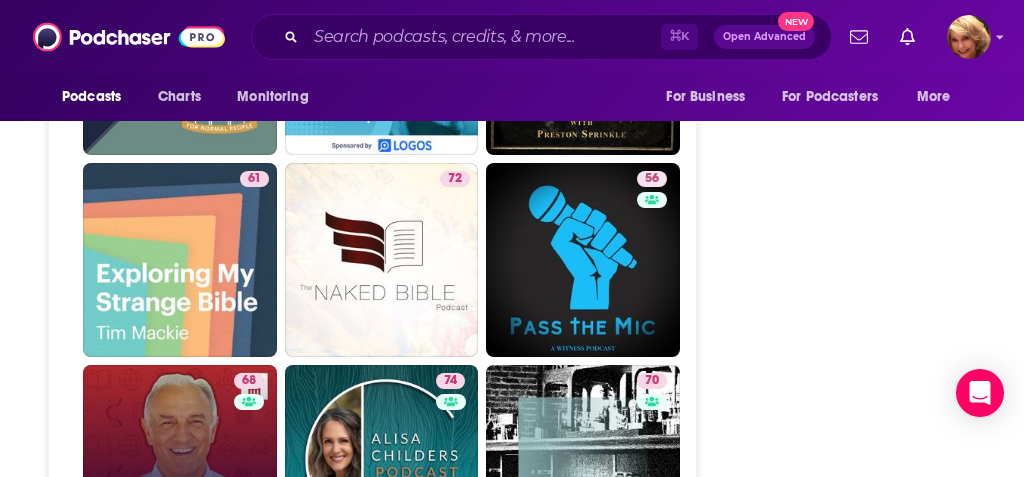click on "68 Stand to Reason Weekly Podcast" at bounding box center (180, 462) 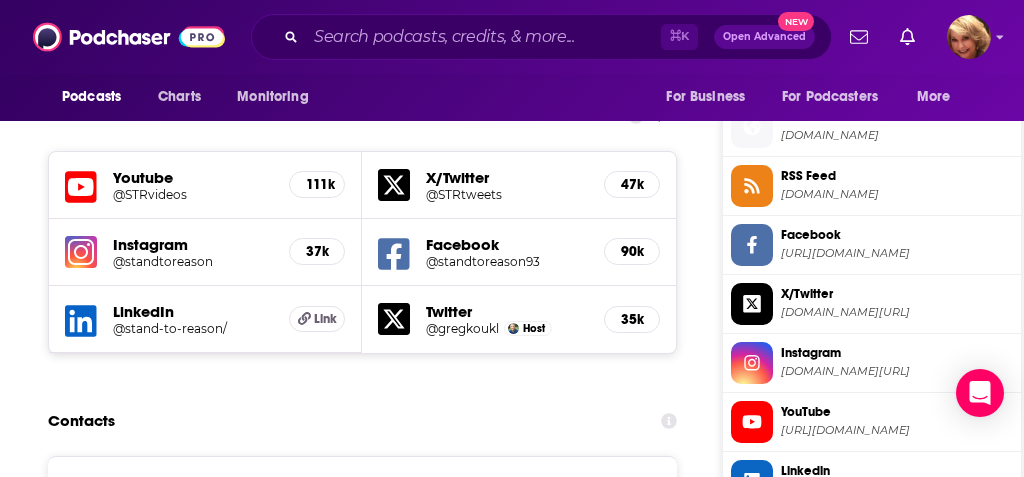 scroll, scrollTop: 1790, scrollLeft: 0, axis: vertical 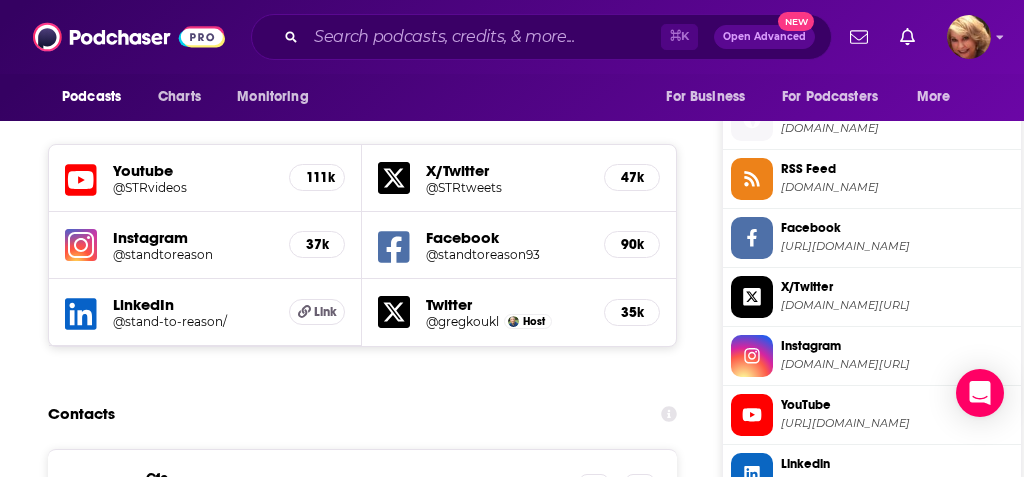 drag, startPoint x: 418, startPoint y: 340, endPoint x: 307, endPoint y: 339, distance: 111.0045 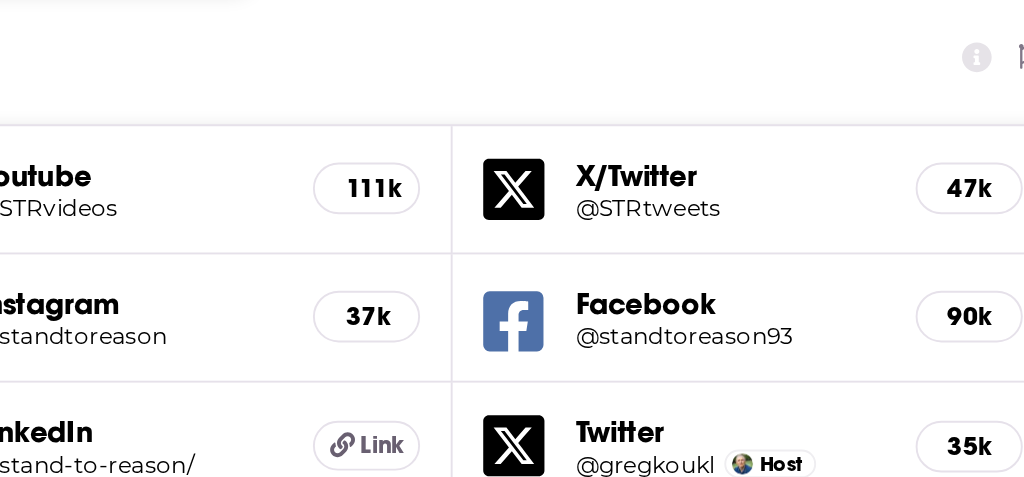 scroll, scrollTop: 1857, scrollLeft: 0, axis: vertical 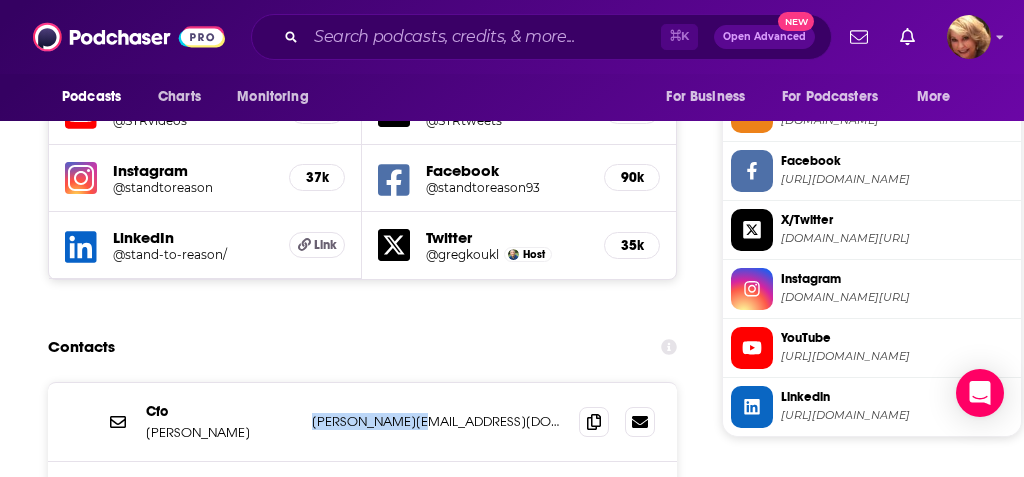 drag, startPoint x: 417, startPoint y: 272, endPoint x: 309, endPoint y: 270, distance: 108.01852 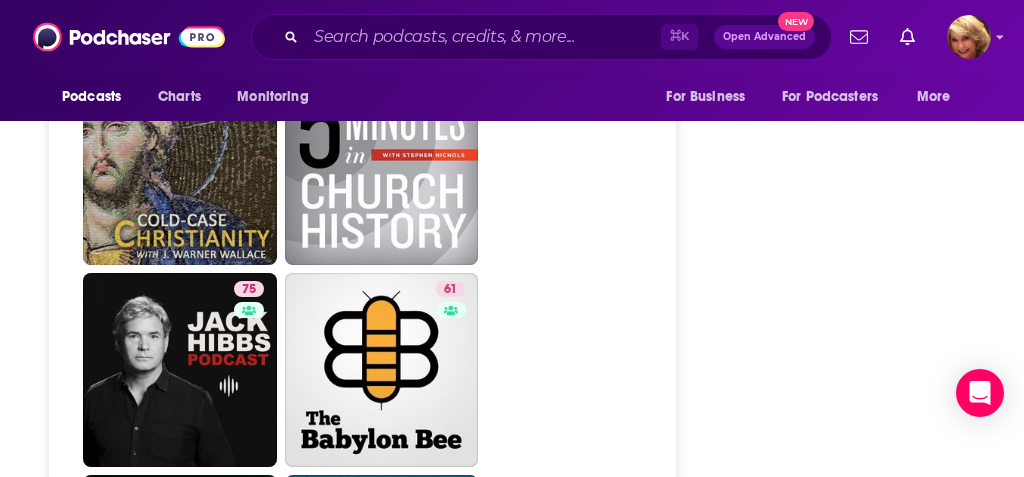 scroll, scrollTop: 4830, scrollLeft: 0, axis: vertical 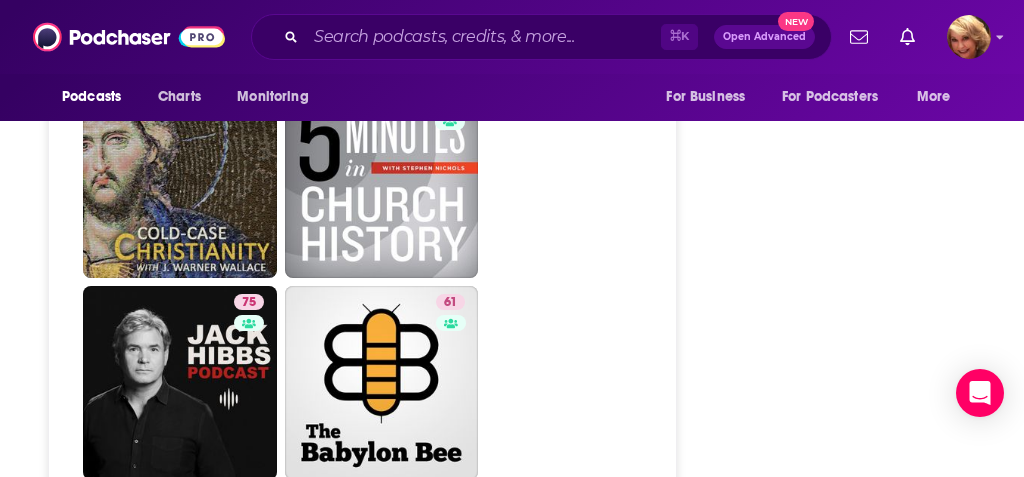 click on "77 Focus on the Family Broadcast" at bounding box center (382, 585) 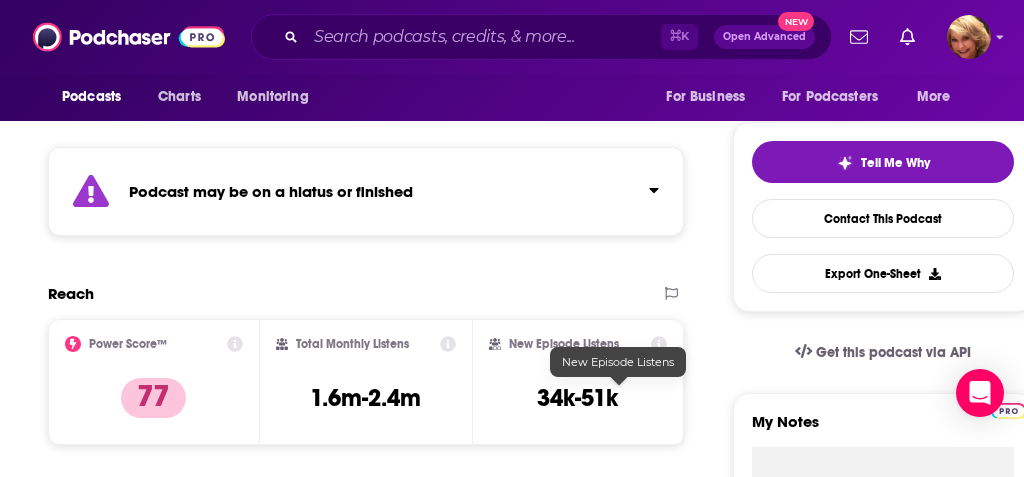 scroll, scrollTop: 413, scrollLeft: 0, axis: vertical 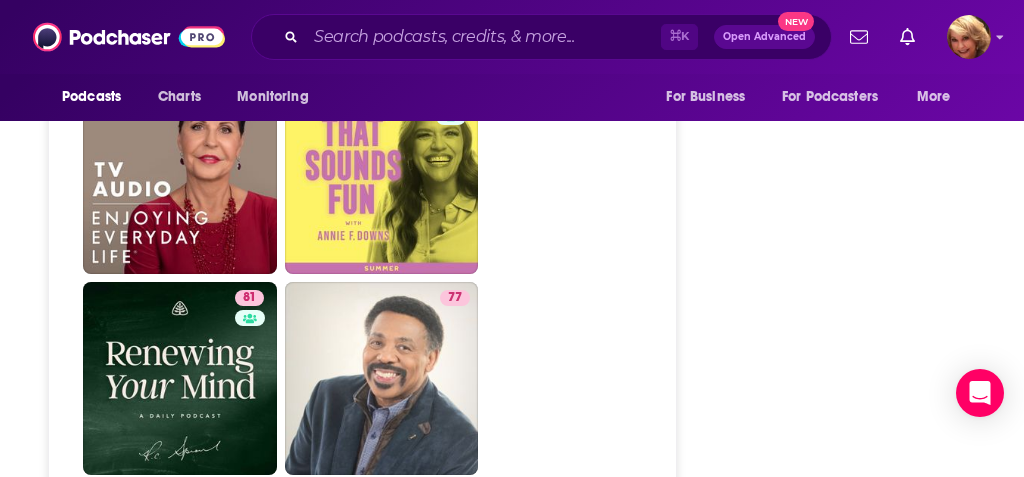 click on "73 The [PERSON_NAME] Show" at bounding box center [180, 983] 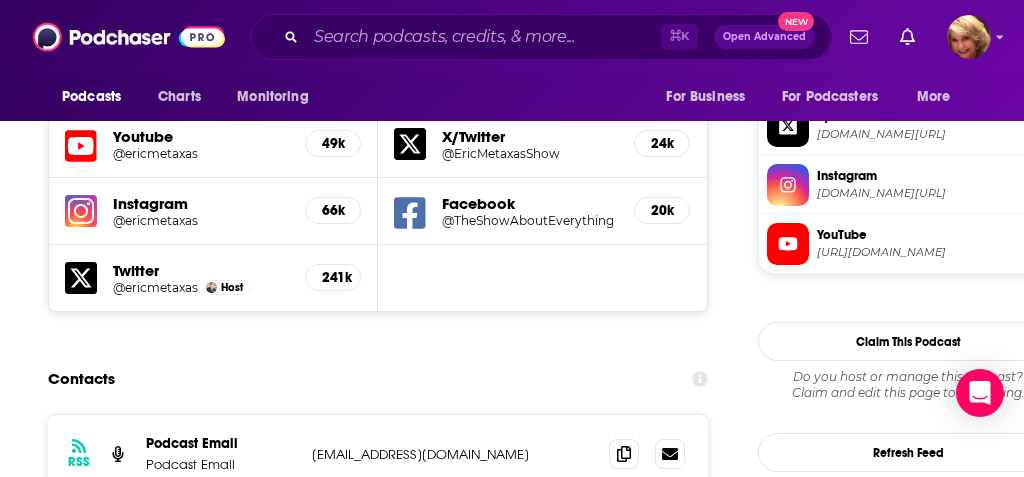 scroll, scrollTop: 1779, scrollLeft: 0, axis: vertical 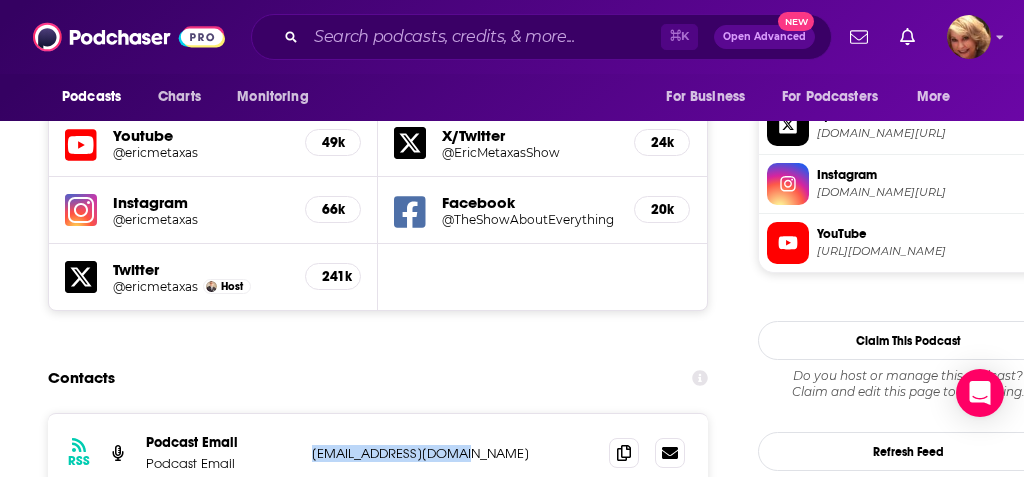 drag, startPoint x: 479, startPoint y: 352, endPoint x: 307, endPoint y: 344, distance: 172.18594 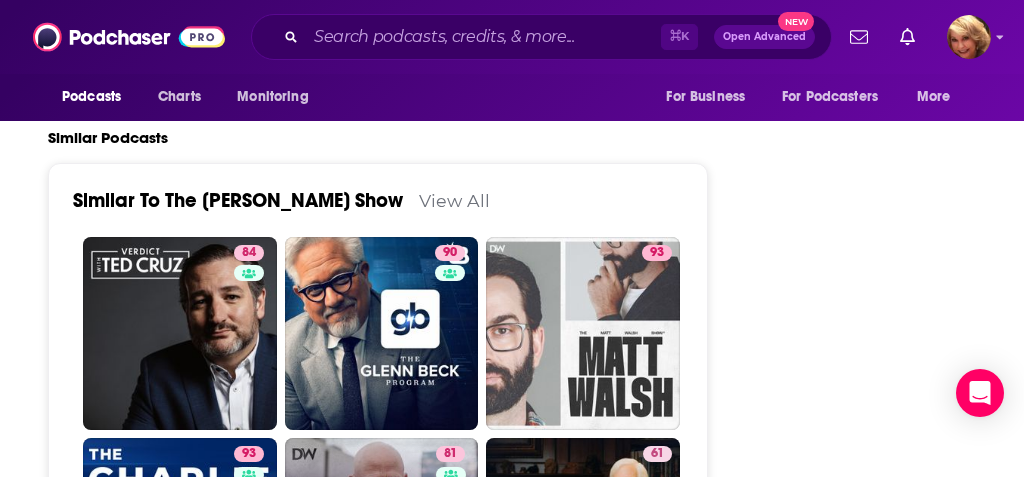 scroll, scrollTop: 4582, scrollLeft: 0, axis: vertical 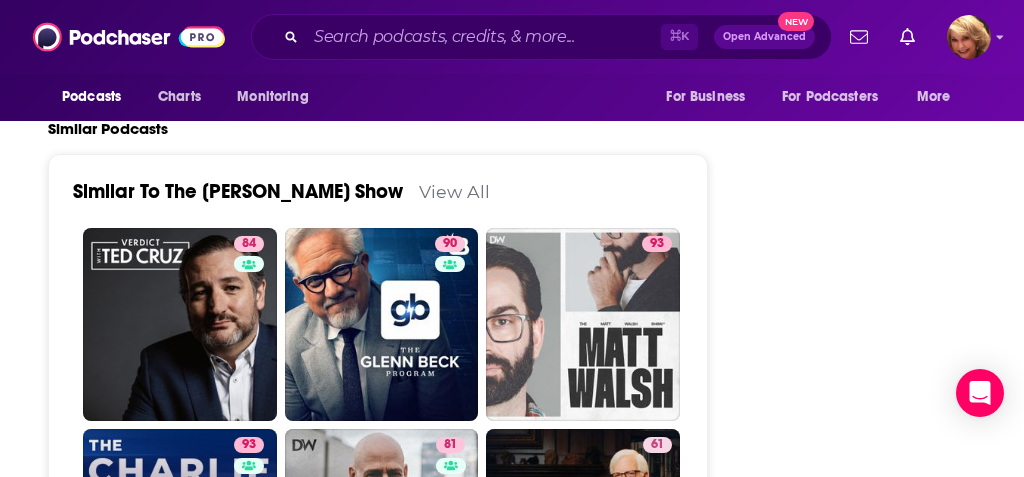 click on "93 The [PERSON_NAME] Show" at bounding box center [180, 526] 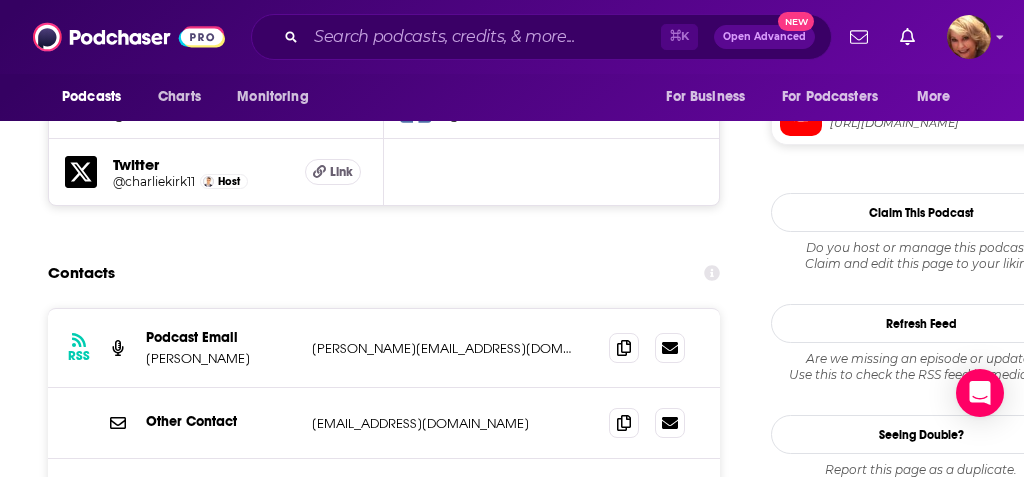 scroll, scrollTop: 1912, scrollLeft: 0, axis: vertical 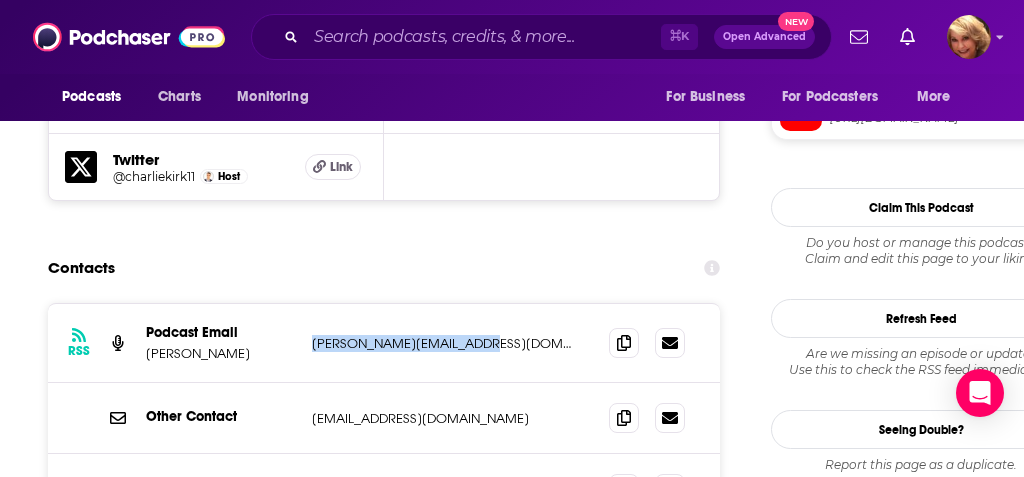 drag, startPoint x: 521, startPoint y: 216, endPoint x: 306, endPoint y: 212, distance: 215.0372 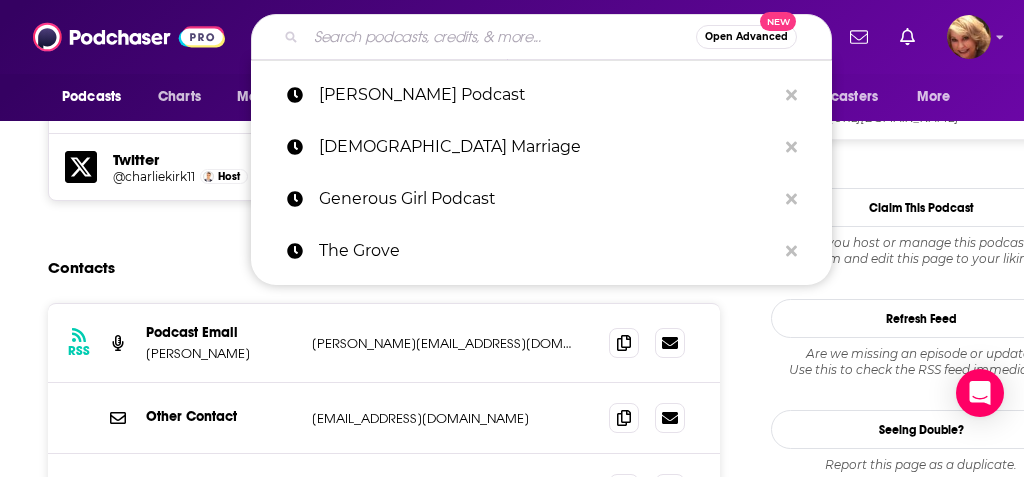click at bounding box center [501, 37] 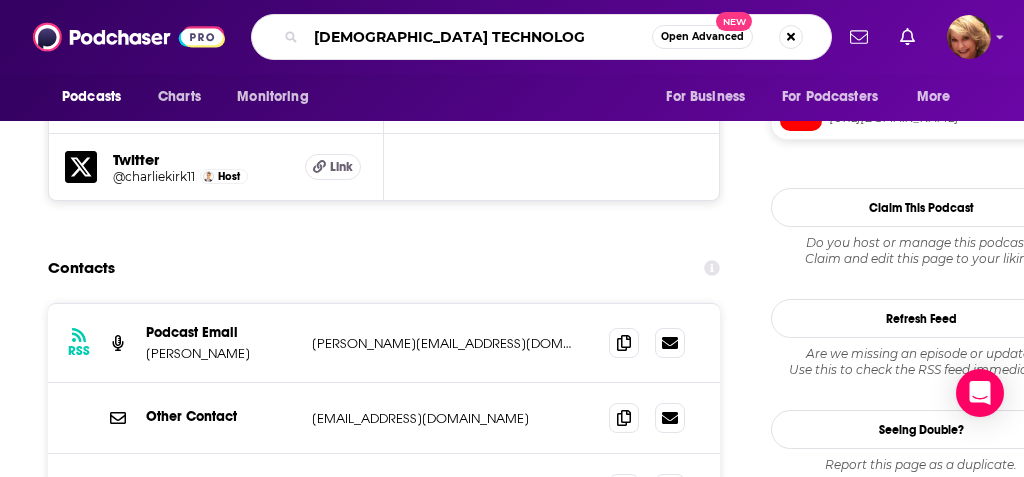 type on "[DEMOGRAPHIC_DATA] TECHNOLOGY" 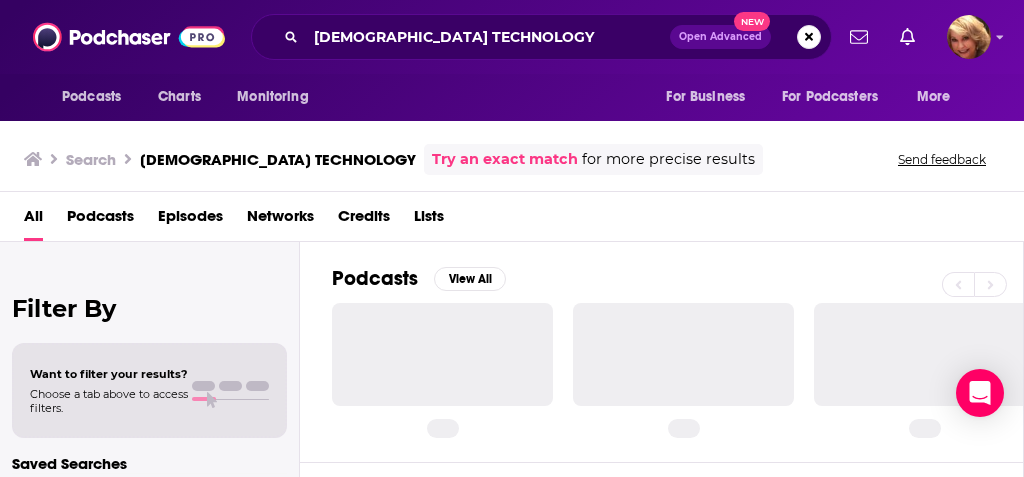 scroll, scrollTop: 0, scrollLeft: 0, axis: both 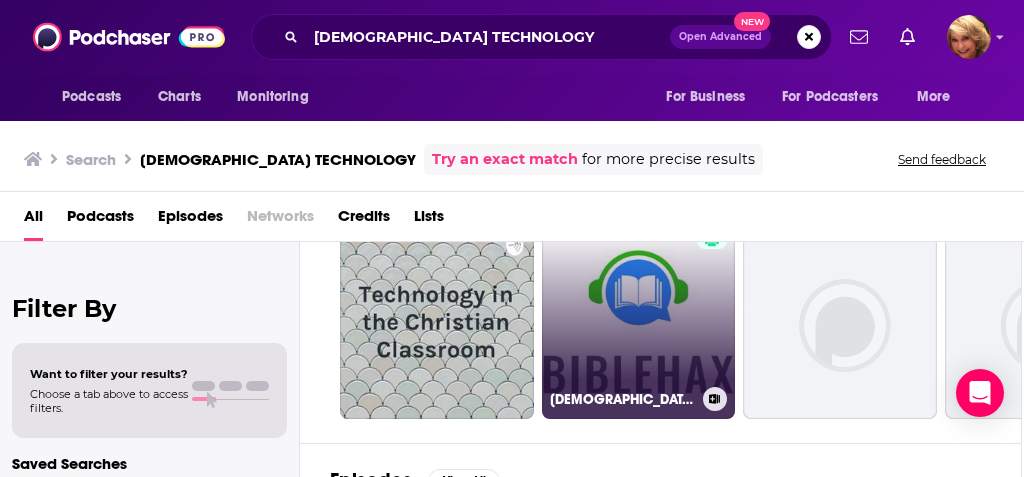 click on "[DEMOGRAPHIC_DATA] - [DEMOGRAPHIC_DATA] technology for [DEMOGRAPHIC_DATA] entrepreneurs" at bounding box center (639, 322) 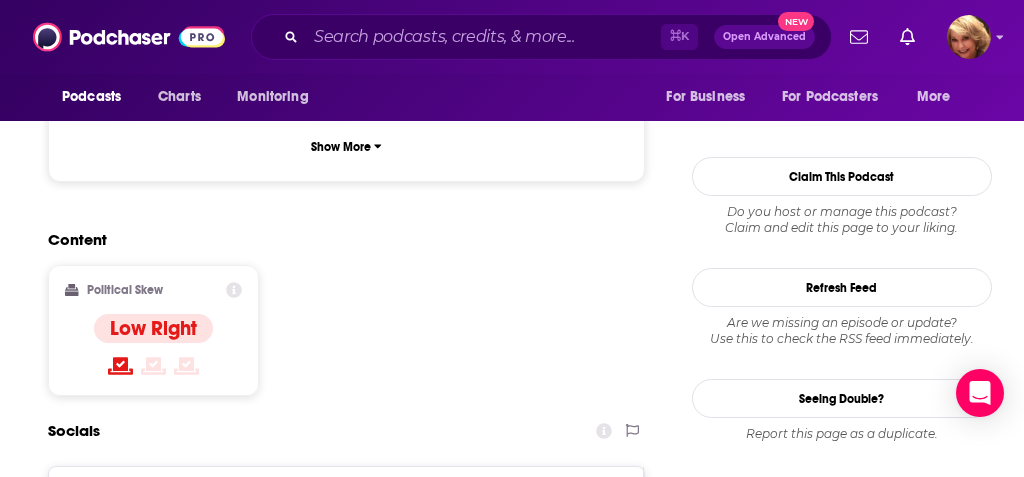 scroll, scrollTop: 1721, scrollLeft: 0, axis: vertical 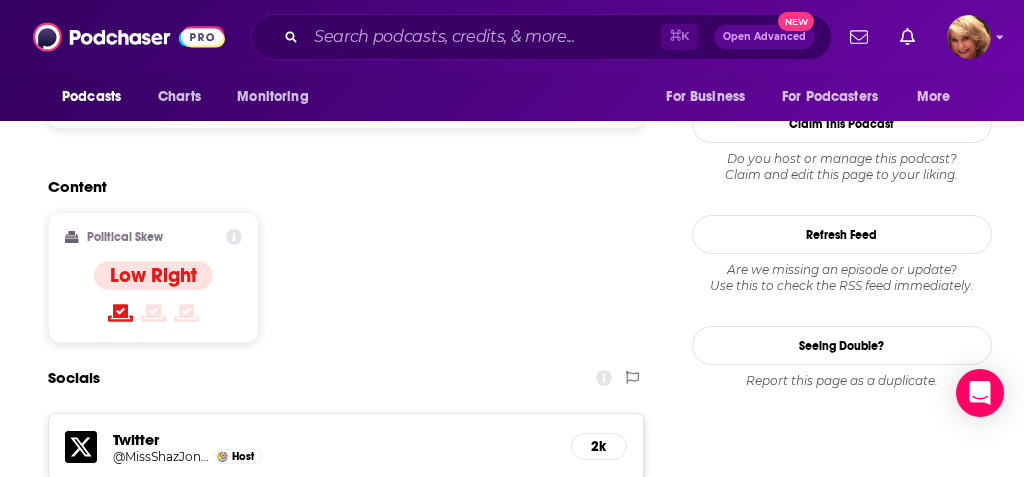 drag, startPoint x: 488, startPoint y: 401, endPoint x: 303, endPoint y: 404, distance: 185.02432 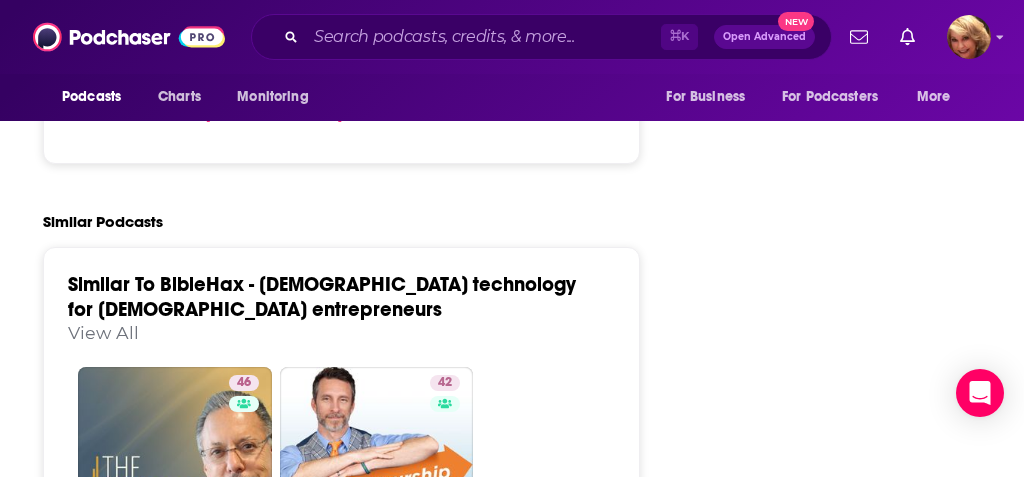 scroll, scrollTop: 3526, scrollLeft: 5, axis: both 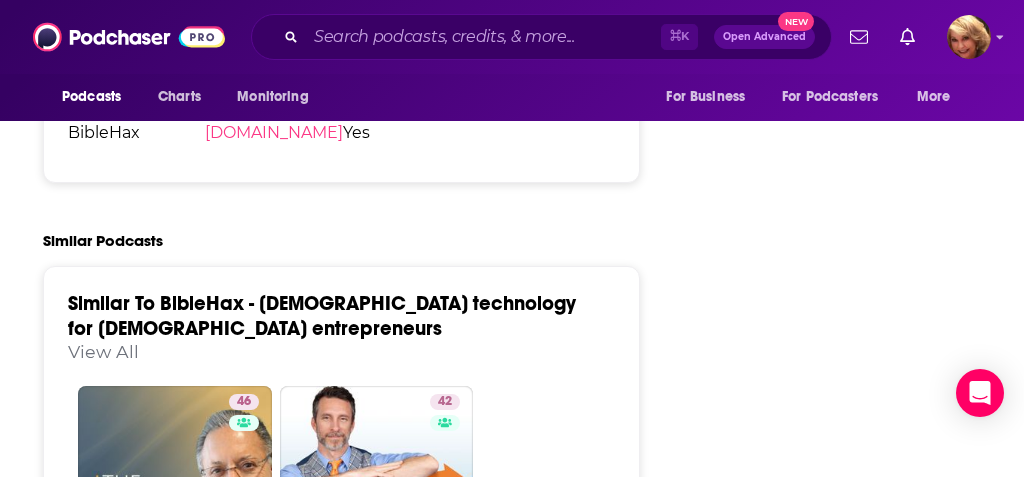 click on "49 Genius Network" at bounding box center [175, 685] 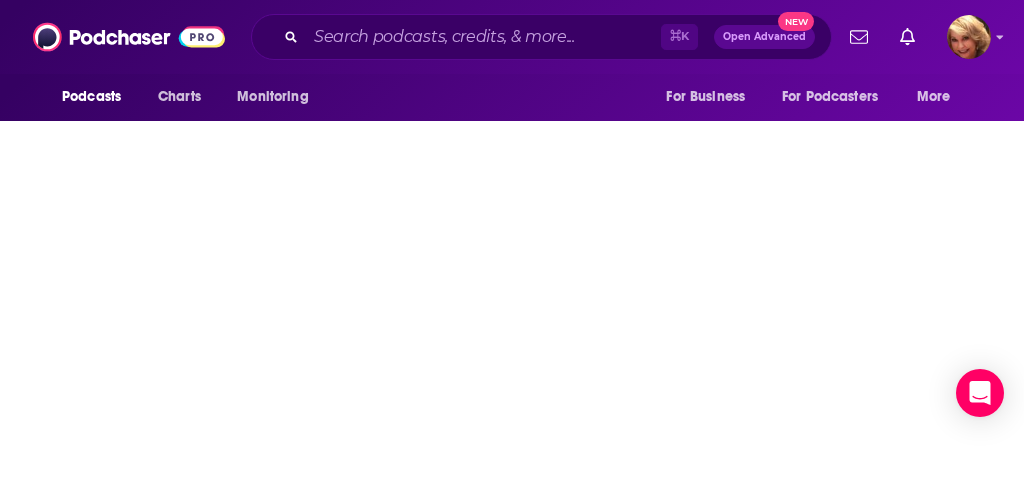 scroll, scrollTop: 0, scrollLeft: 0, axis: both 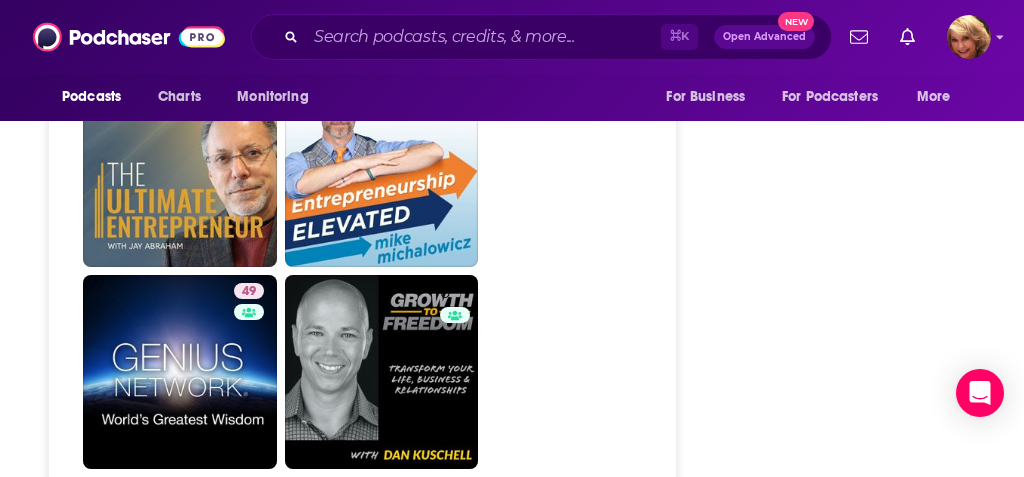 click on "57 10x Talk" at bounding box center [180, 977] 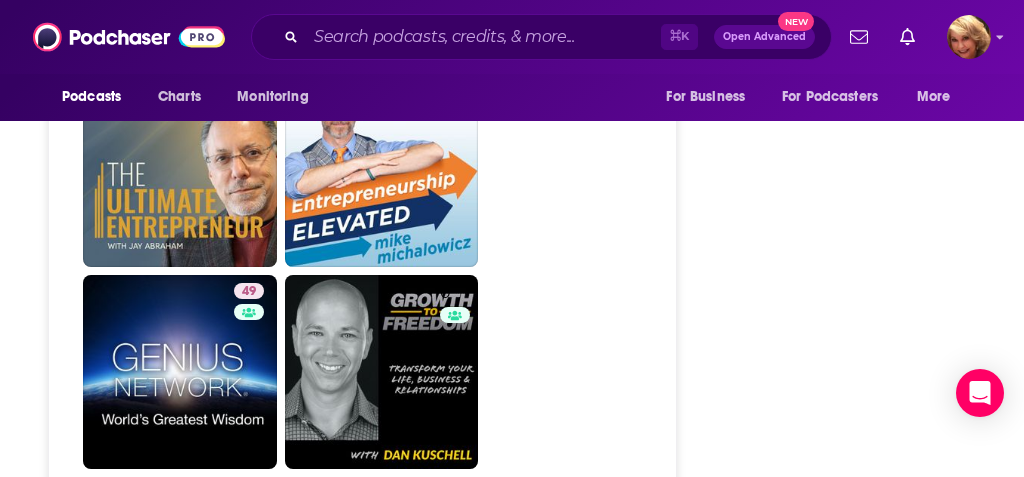 scroll, scrollTop: 0, scrollLeft: 0, axis: both 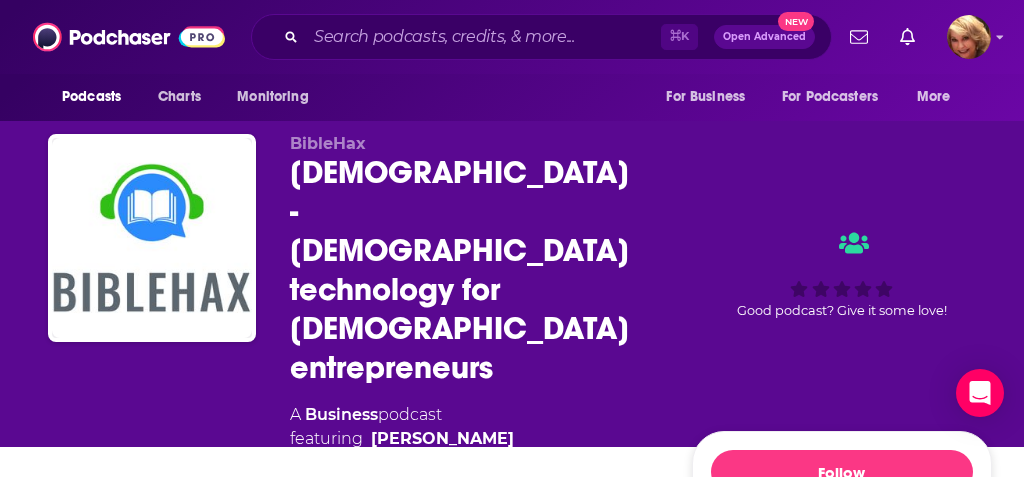 type on "[URL][DOMAIN_NAME]" 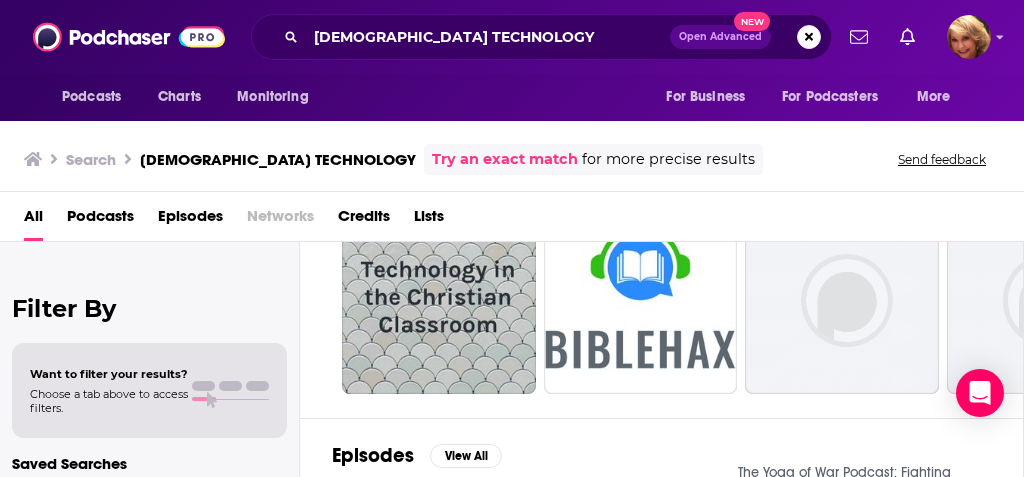 scroll, scrollTop: 98, scrollLeft: 4, axis: both 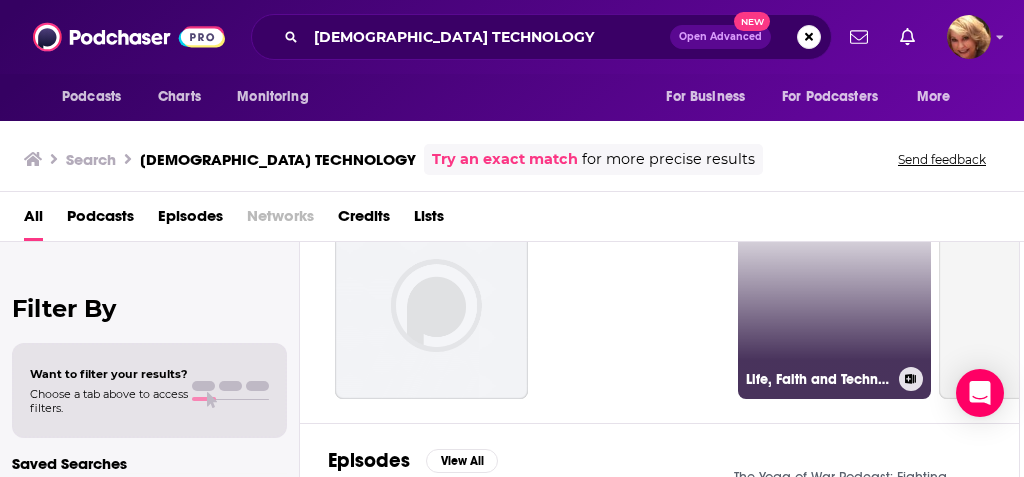 click on "Life, Faith and Technology!" at bounding box center [835, 302] 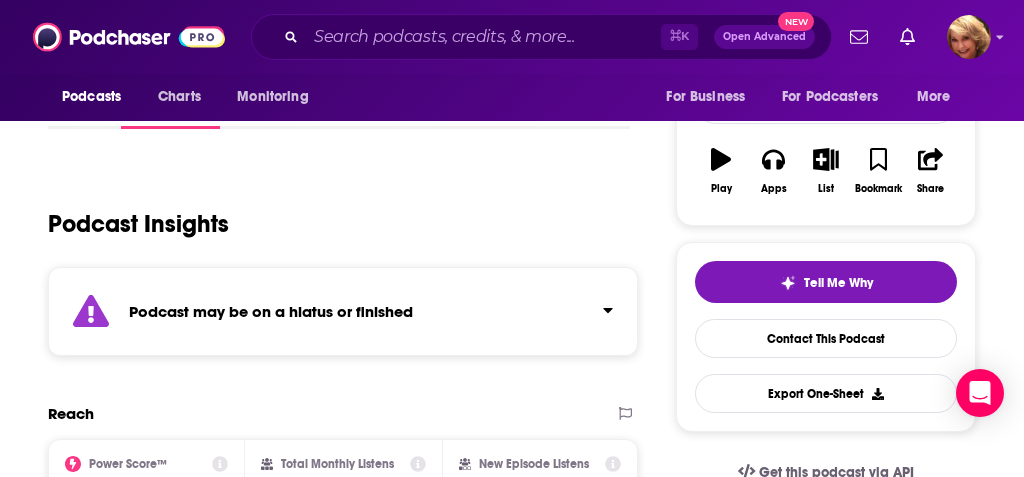 scroll, scrollTop: 298, scrollLeft: 7, axis: both 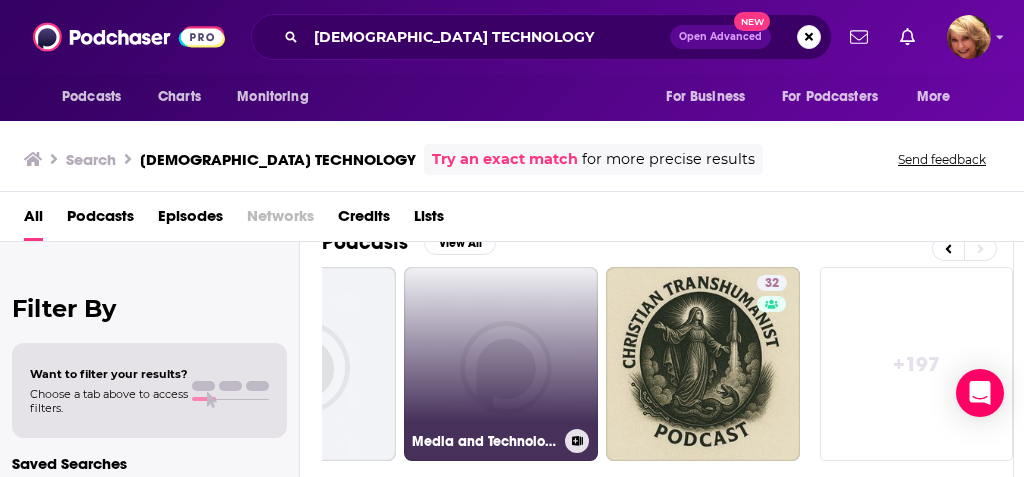click on "Media and Technology Ethics [Video]" at bounding box center [501, 364] 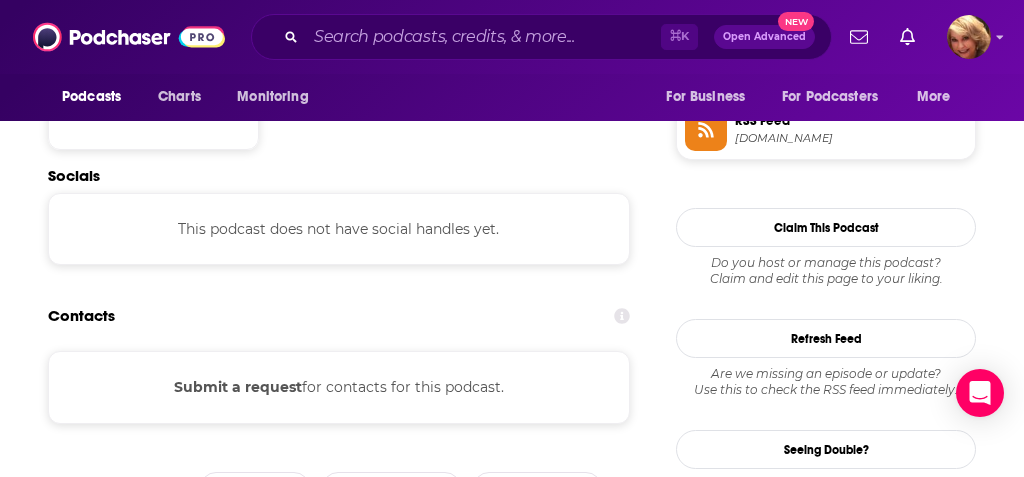 scroll, scrollTop: 1514, scrollLeft: 0, axis: vertical 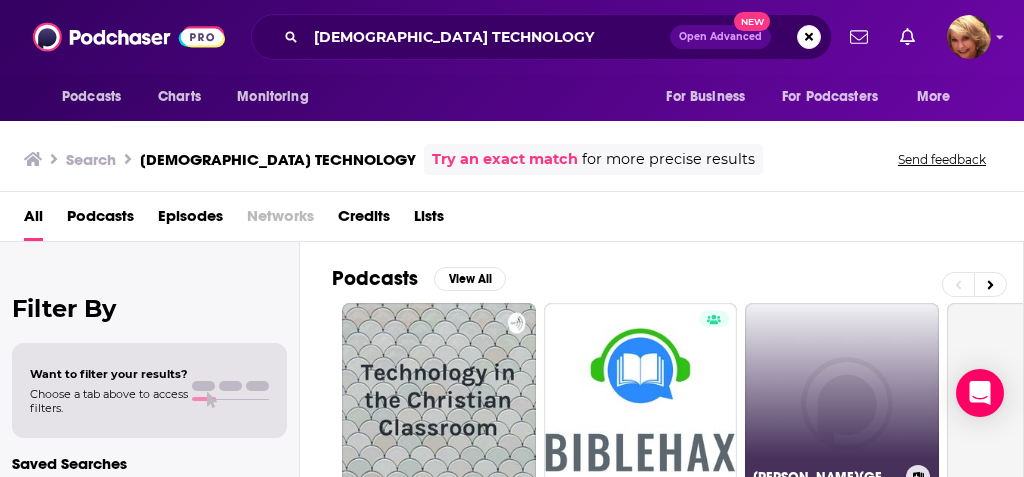 click on "[PERSON_NAME][GEOGRAPHIC_DATA][DEMOGRAPHIC_DATA] 1:1 iPad Program Technology Update" at bounding box center (842, 400) 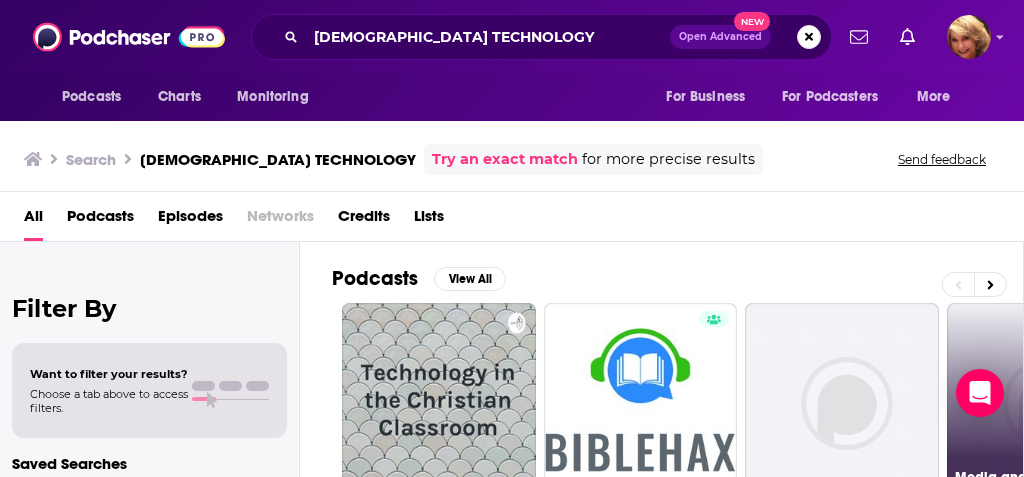 click on "5 Media and Technology Ethics [Audio]" at bounding box center (1044, 400) 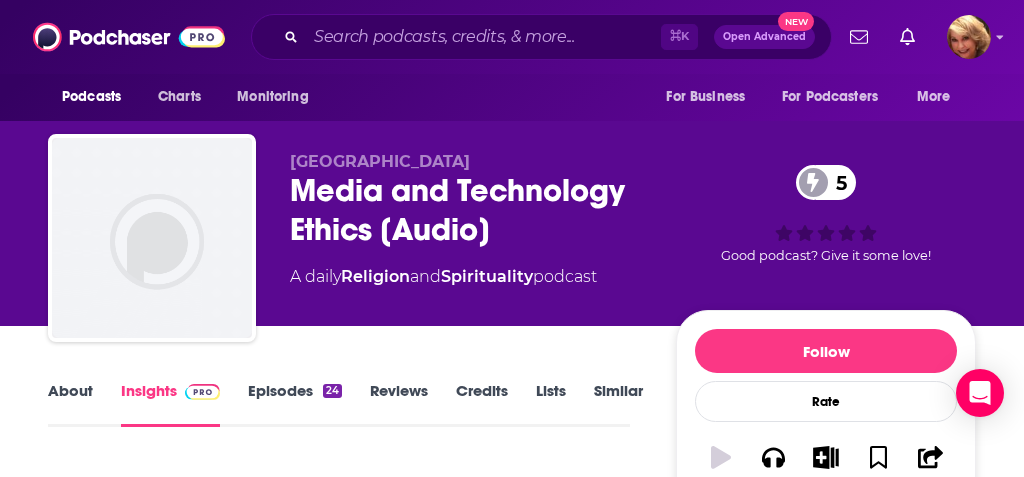 click on "Biola University   Media and Technology Ethics [Audio] 5 A   daily  Religion  and  Spirituality  podcast" at bounding box center (467, 232) 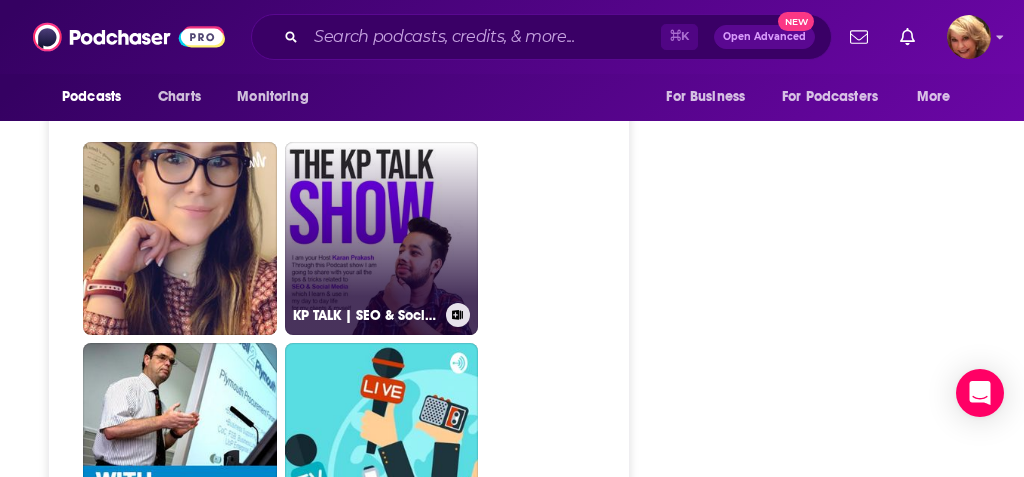scroll, scrollTop: 4439, scrollLeft: 0, axis: vertical 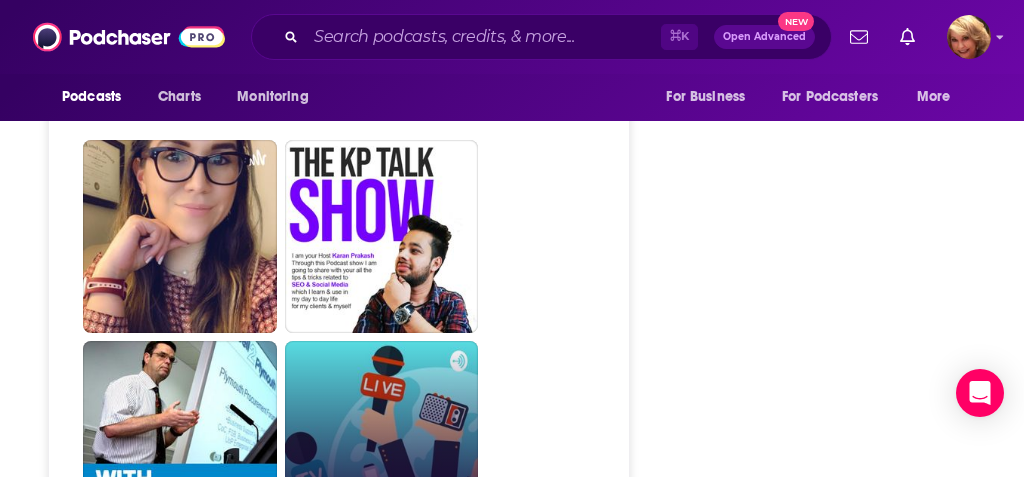 click on "Media as a tool of communication in handling the crisis by [PERSON_NAME]" at bounding box center [382, 438] 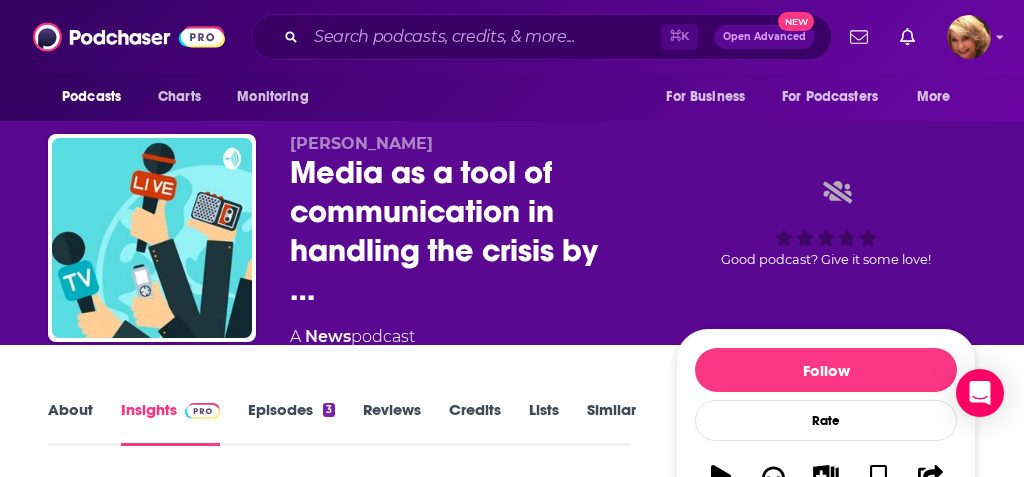 type on "[URL][DOMAIN_NAME]" 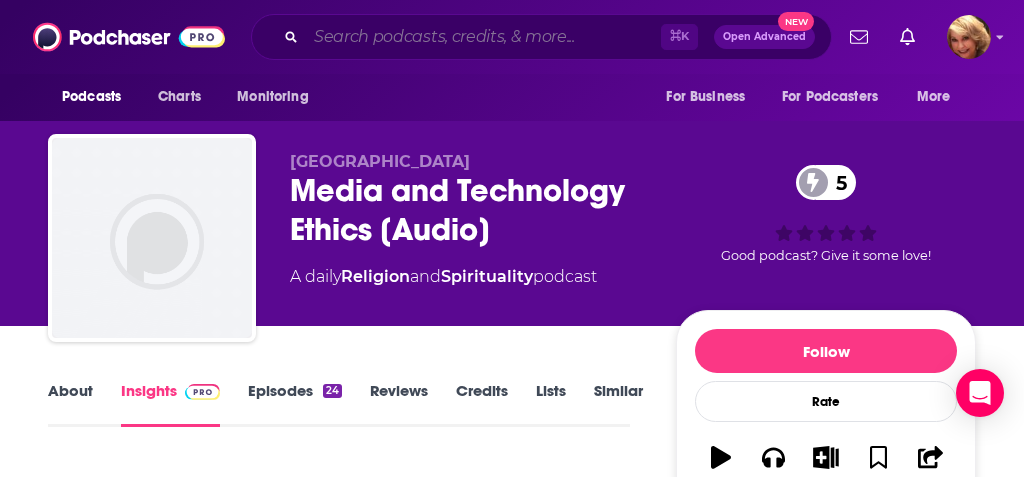 click at bounding box center [483, 37] 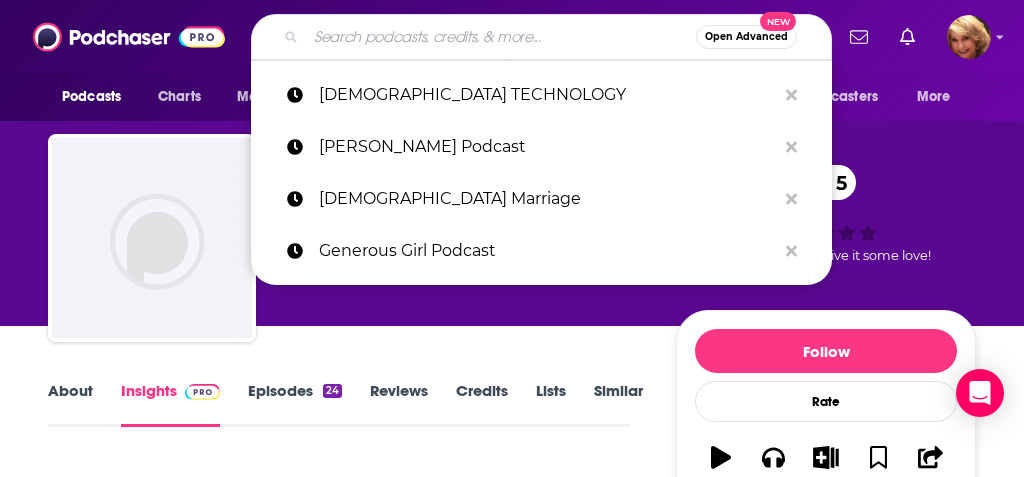paste on "[PERSON_NAME][EMAIL_ADDRESS][DOMAIN_NAME]" 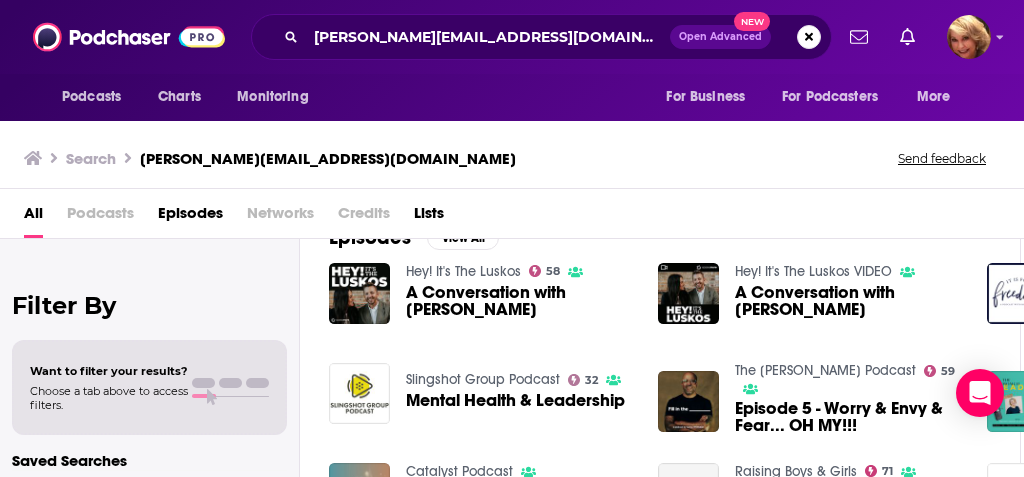 scroll, scrollTop: 33, scrollLeft: 3, axis: both 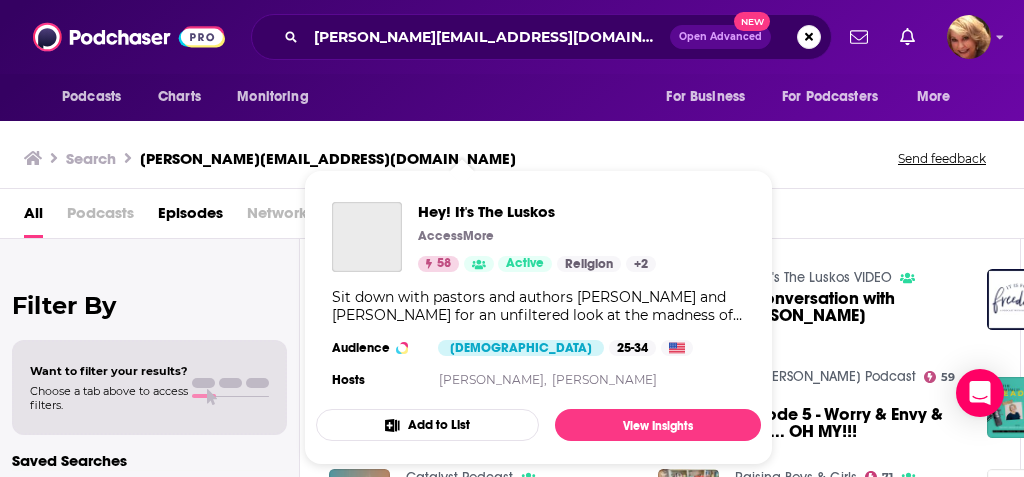 click on "Hey! It's The Luskos AccessMore 58 Active Categories Religion Spirituality [DEMOGRAPHIC_DATA] Religion + 2 Sit down with pastors and authors [PERSON_NAME] and [PERSON_NAME] for an unfiltered look at the madness of the Lusko’s life, marriage, ministry, faith, grief, and growth that goes on behind the scenes. (It may or may not include: product reviews, coffee recommendations, Disney hacks and all the things that make life wonderful)
Hosted by Pastors of Fresh Life [DEMOGRAPHIC_DATA], and authors of best selling book Through The Eyes of a Lion, I Declare War, Swipe Right and The Fight to Flourish. Audience [DEMOGRAPHIC_DATA] 25-34 Hosts   [PERSON_NAME], [PERSON_NAME]" at bounding box center [538, 297] 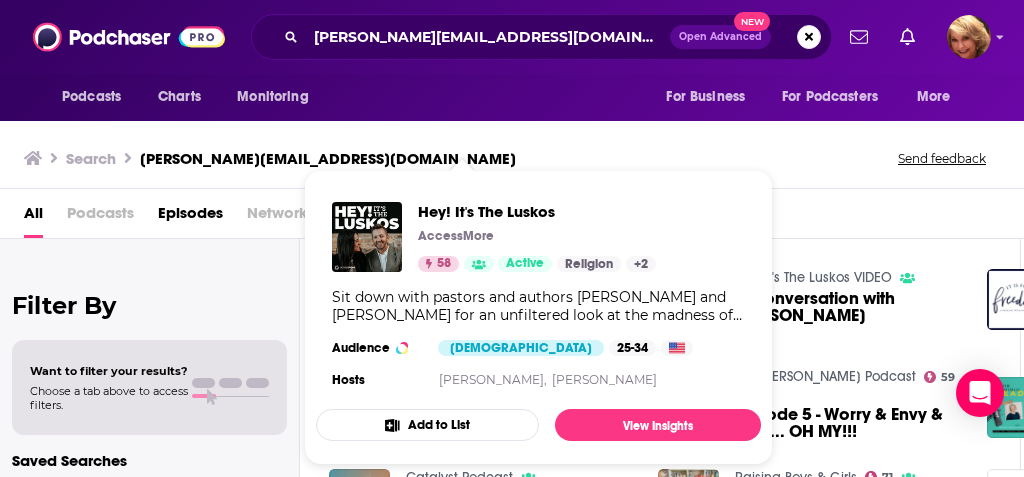 click on "Hey! It's The Luskos" at bounding box center (537, 211) 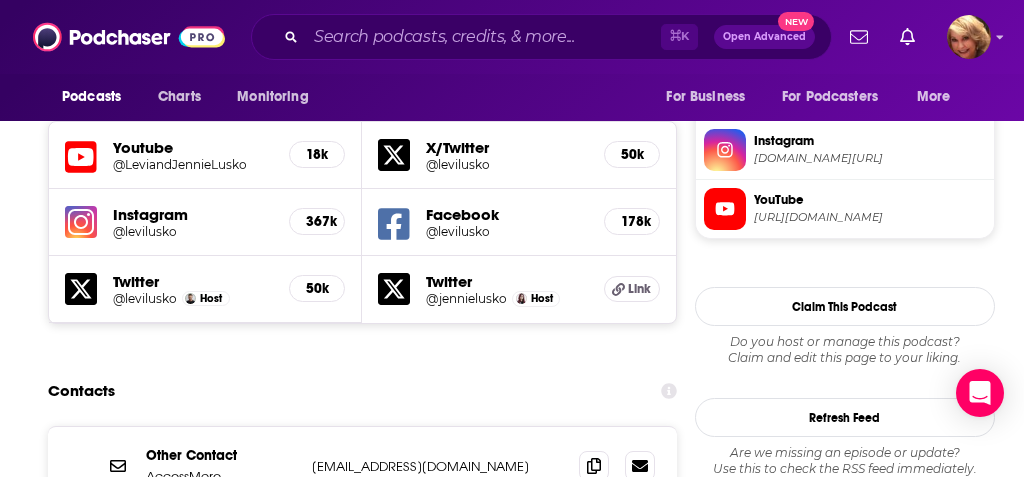scroll, scrollTop: 1834, scrollLeft: 0, axis: vertical 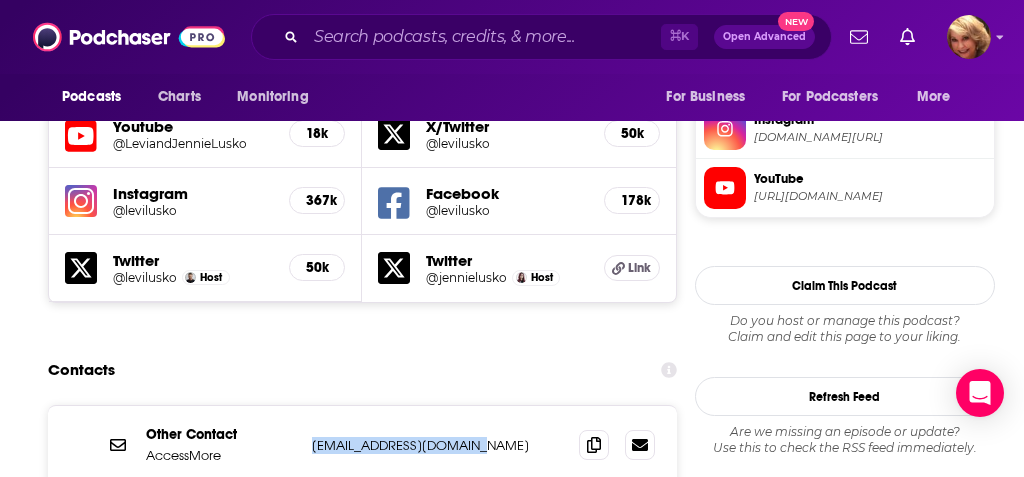 drag, startPoint x: 496, startPoint y: 312, endPoint x: 496, endPoint y: 328, distance: 16 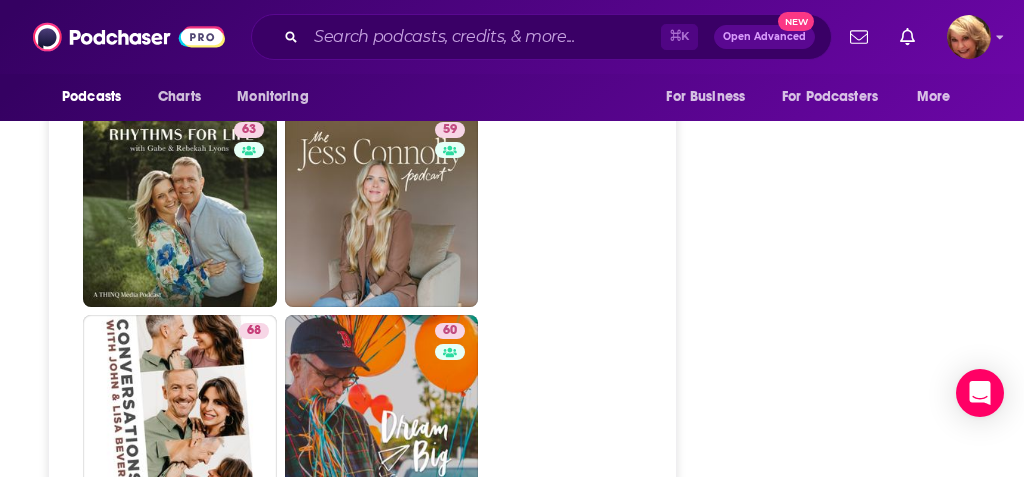 scroll, scrollTop: 4994, scrollLeft: 0, axis: vertical 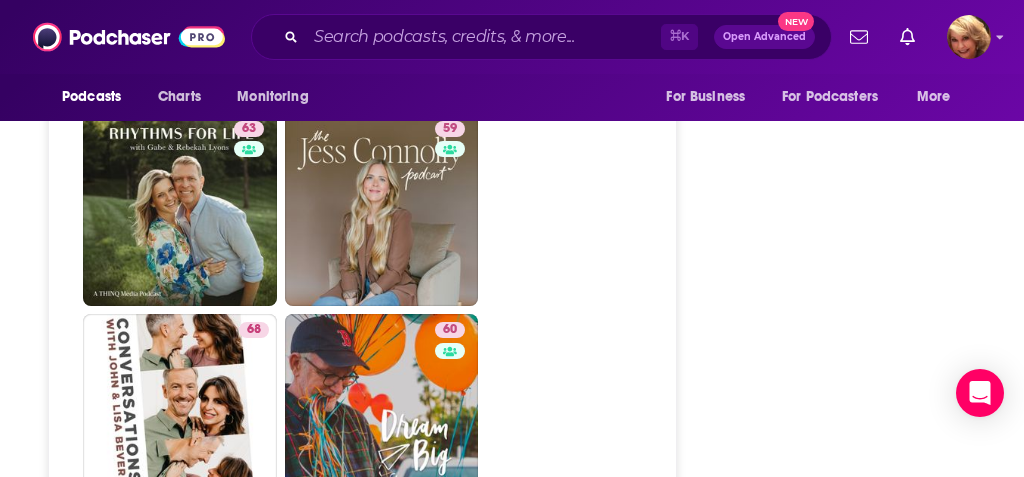 click on "69 Becoming Something with [PERSON_NAME]" at bounding box center (382, 1016) 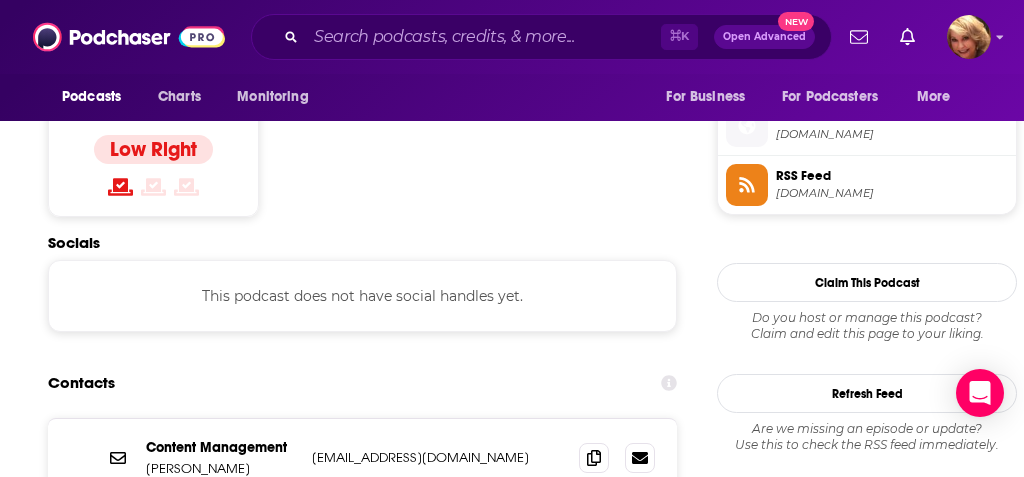 scroll, scrollTop: 1599, scrollLeft: 0, axis: vertical 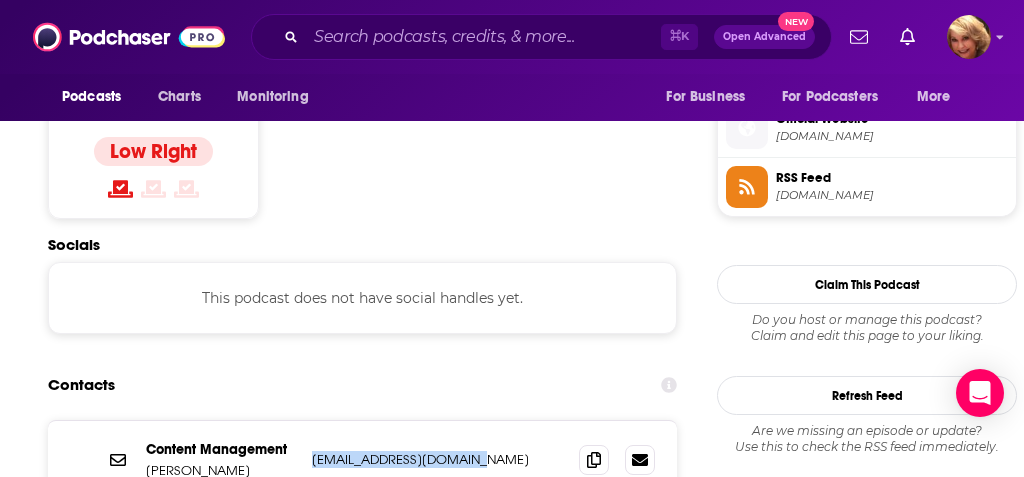drag, startPoint x: 461, startPoint y: 355, endPoint x: 306, endPoint y: 354, distance: 155.00322 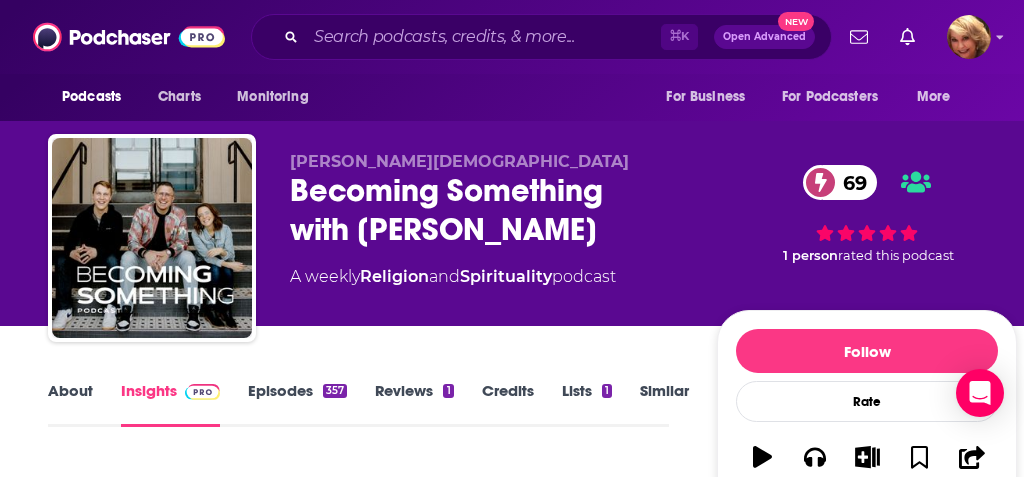 scroll, scrollTop: 0, scrollLeft: 0, axis: both 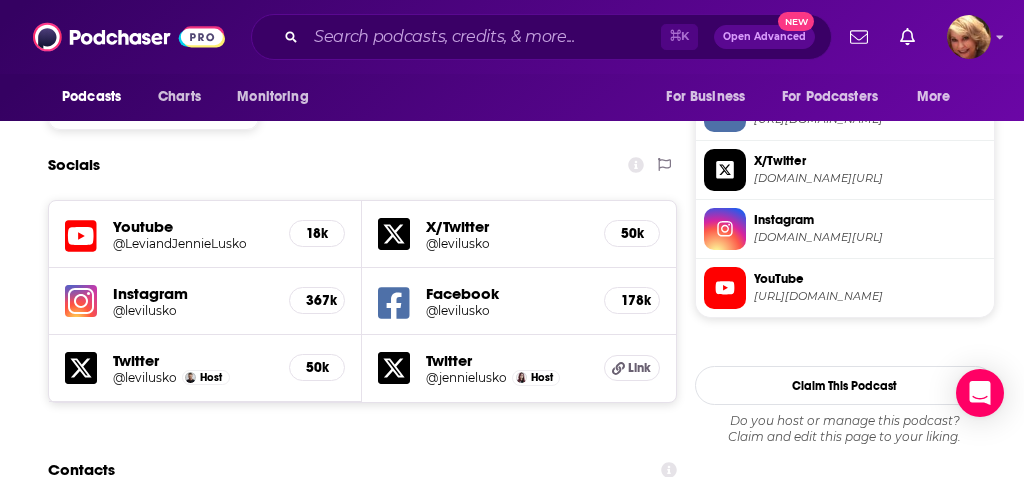 drag, startPoint x: 497, startPoint y: 416, endPoint x: 306, endPoint y: 415, distance: 191.00262 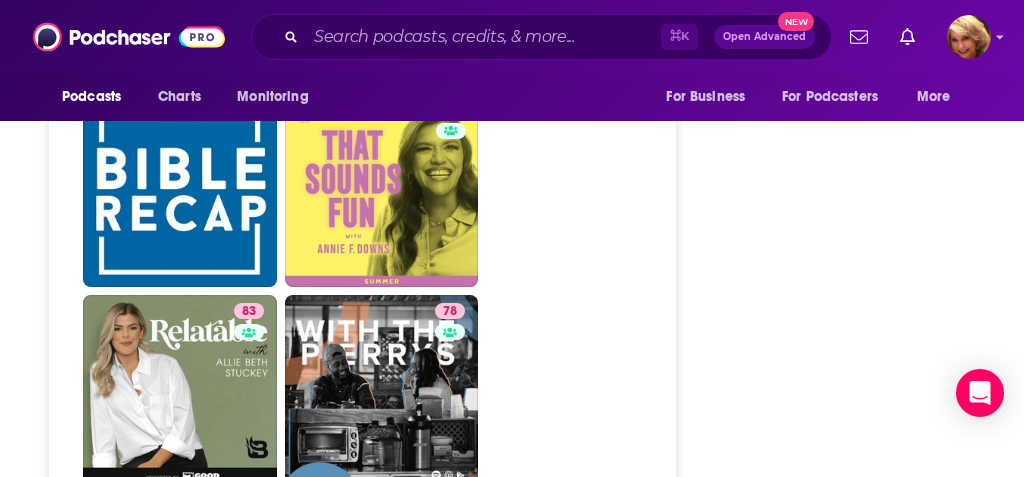 scroll, scrollTop: 4018, scrollLeft: 0, axis: vertical 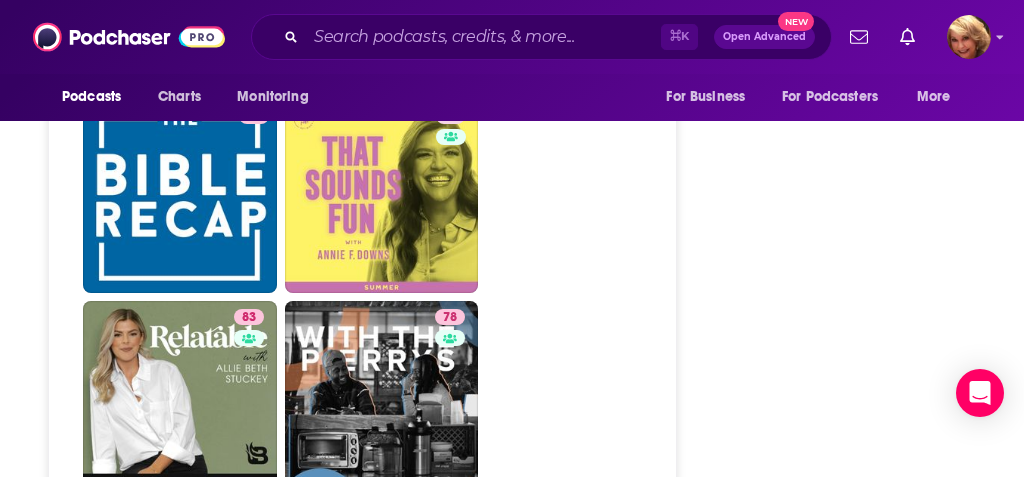 click on "70 Theology in the Raw" at bounding box center [180, 600] 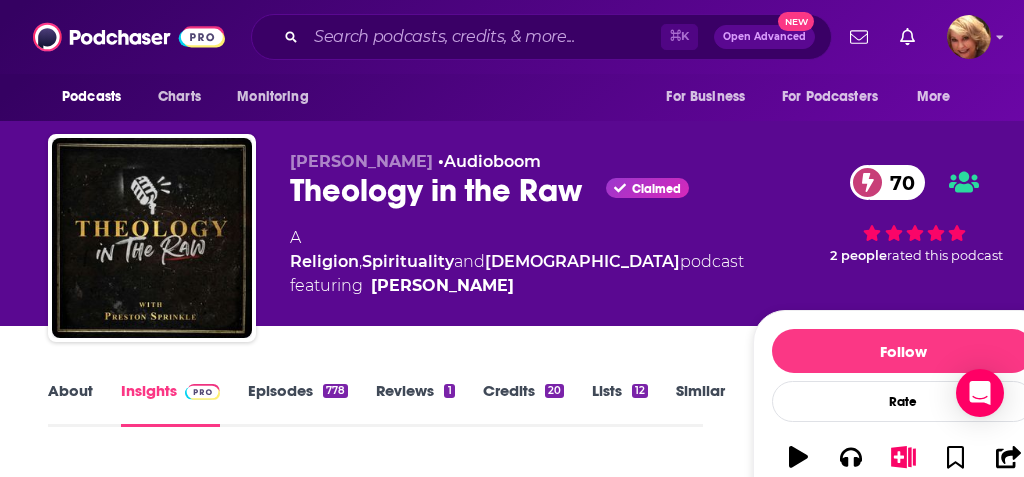 scroll, scrollTop: 0, scrollLeft: 0, axis: both 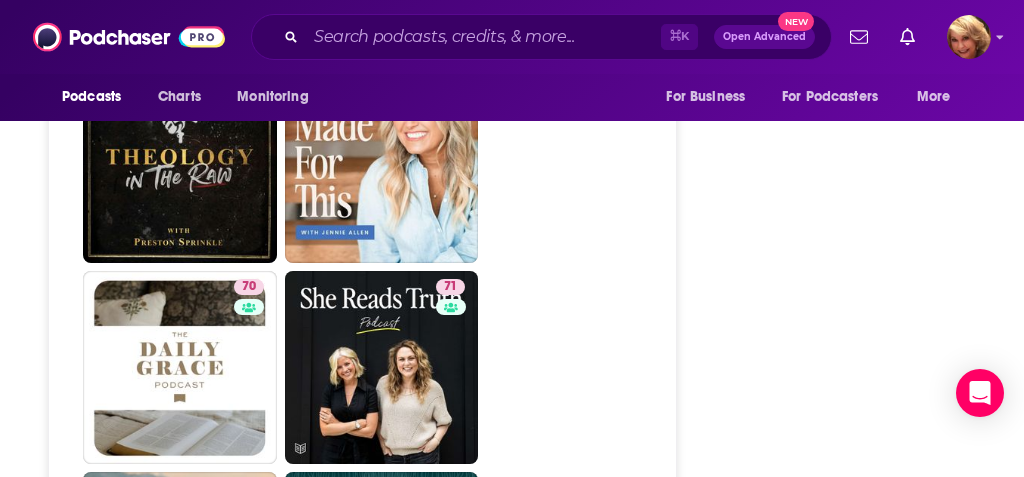 click on "77 [PERSON_NAME] Teachings" at bounding box center (382, 771) 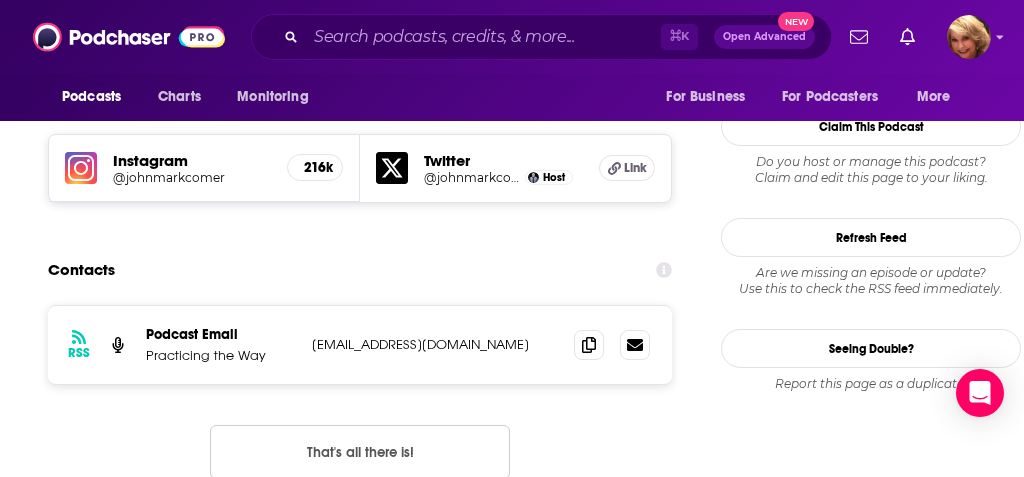 scroll, scrollTop: 1799, scrollLeft: 0, axis: vertical 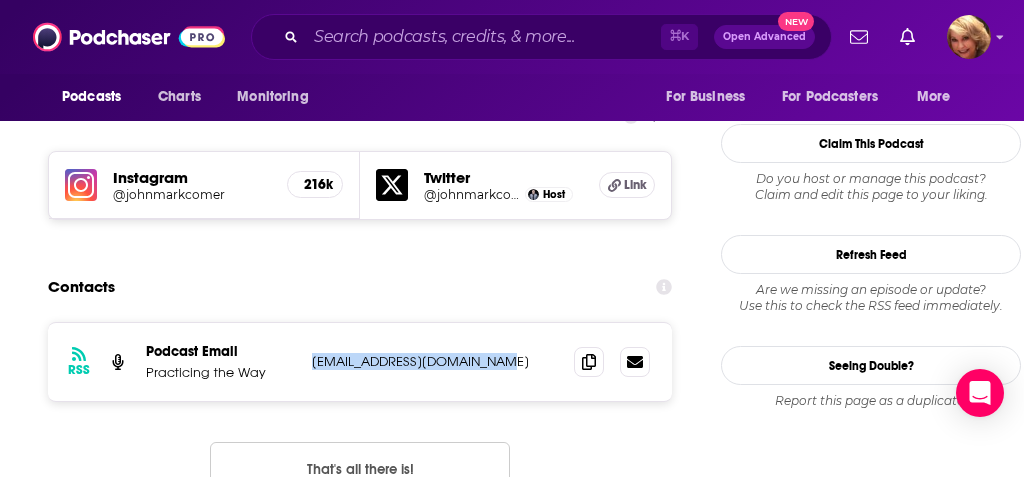 drag, startPoint x: 496, startPoint y: 219, endPoint x: 307, endPoint y: 217, distance: 189.01057 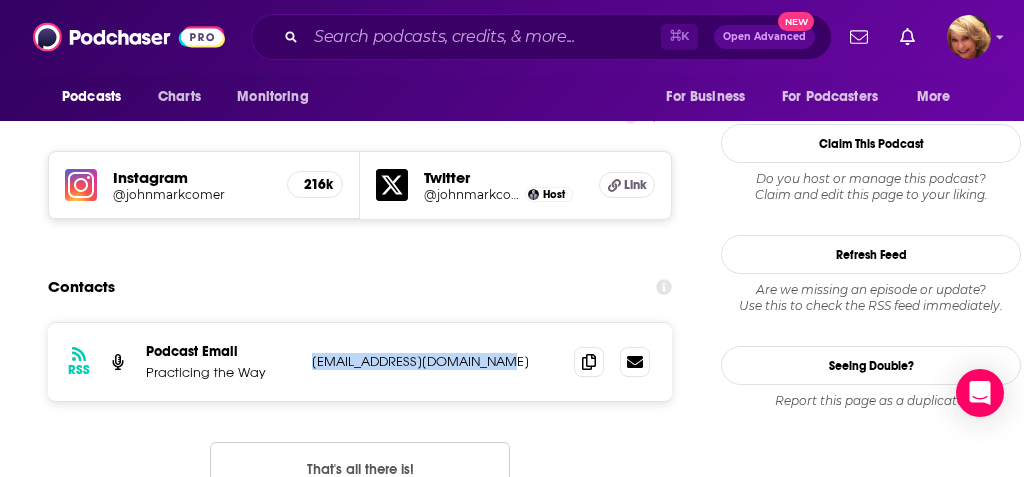 click on "RSS   Podcast Email Practicing the Way [EMAIL_ADDRESS][DOMAIN_NAME] [EMAIL_ADDRESS][DOMAIN_NAME]" at bounding box center [360, 362] 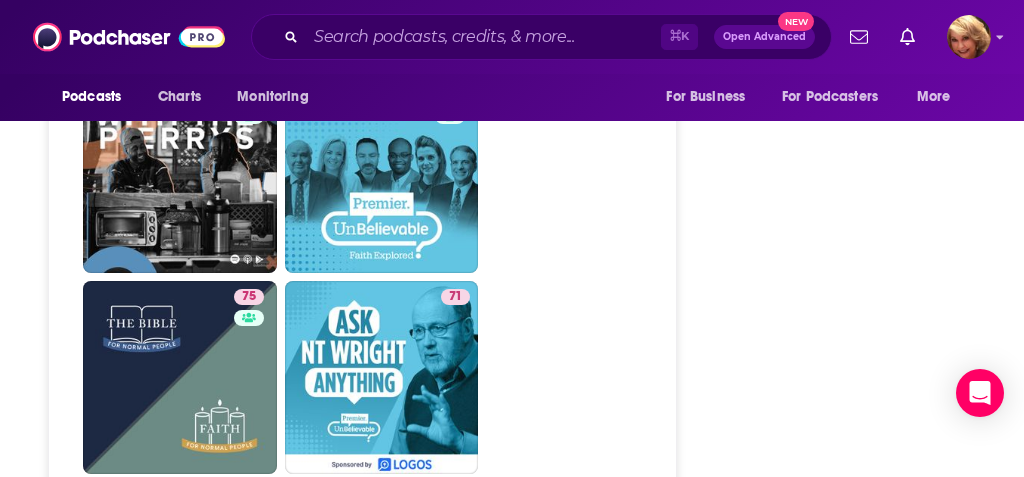 scroll, scrollTop: 5250, scrollLeft: 0, axis: vertical 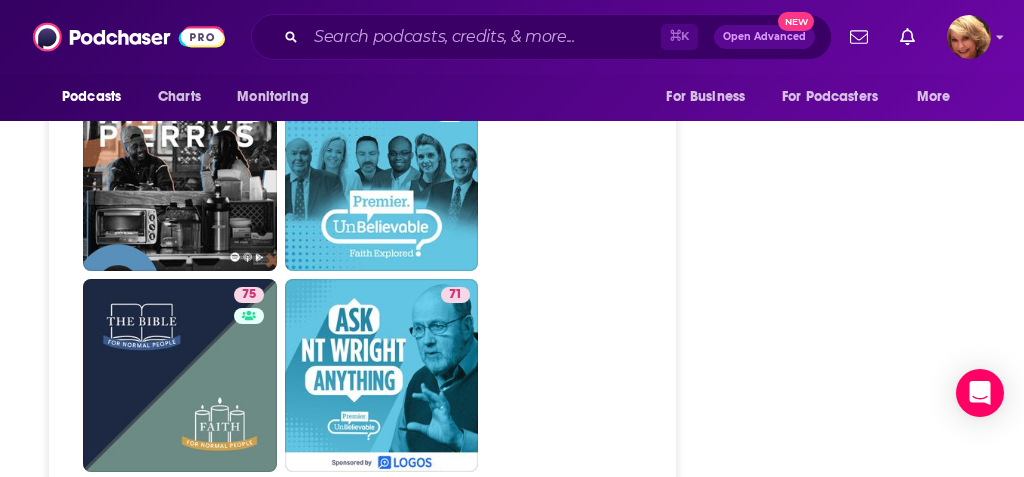 click on "80 [DOMAIN_NAME][DEMOGRAPHIC_DATA] with [PERSON_NAME]" at bounding box center [180, 1182] 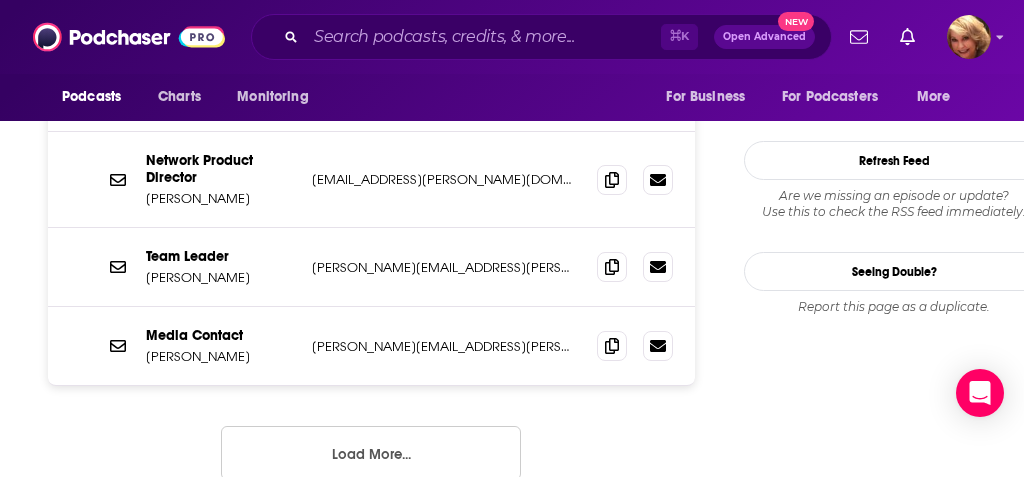 scroll, scrollTop: 2229, scrollLeft: 0, axis: vertical 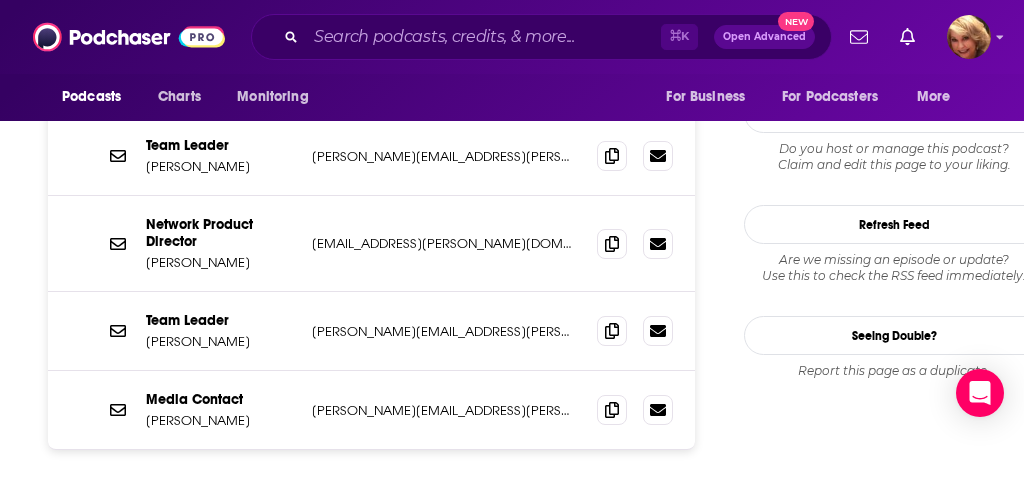 click on "Load More..." at bounding box center (371, 517) 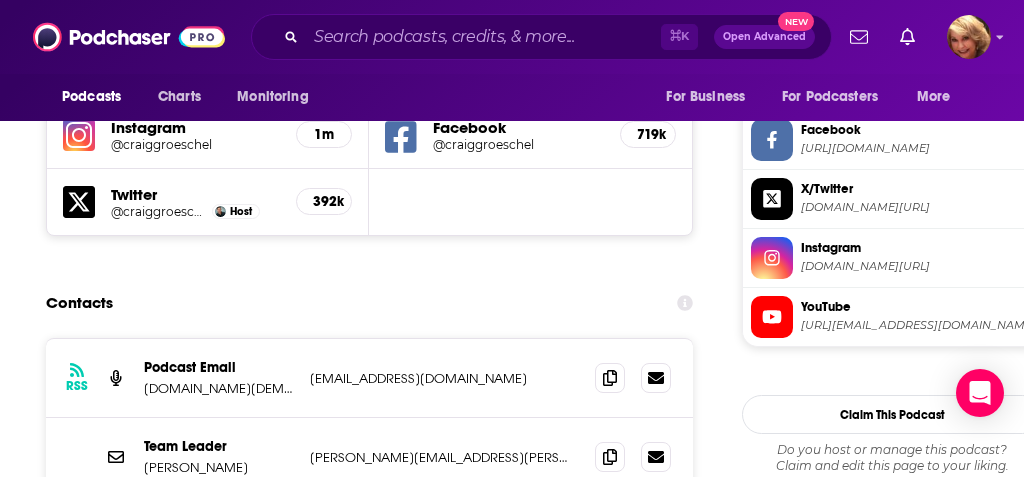 scroll, scrollTop: 1942, scrollLeft: 2, axis: both 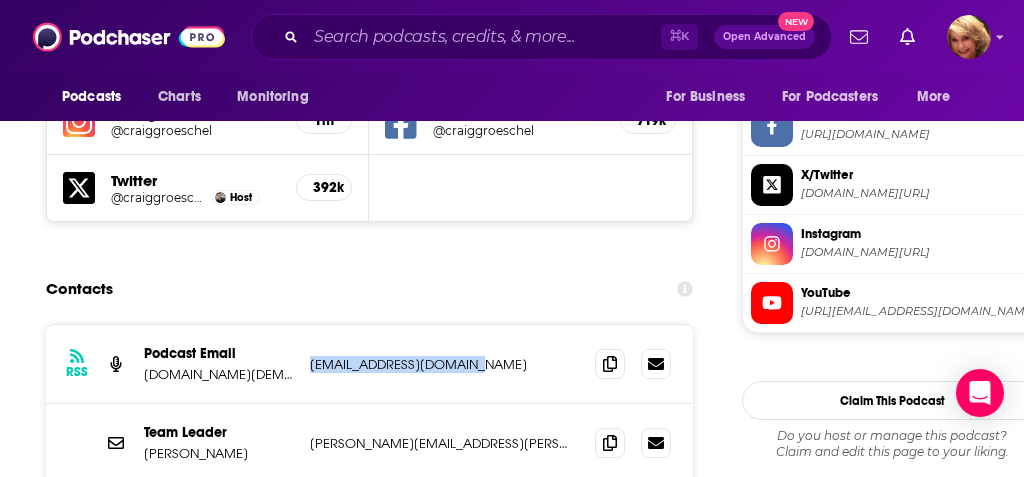 drag, startPoint x: 462, startPoint y: 186, endPoint x: 307, endPoint y: 186, distance: 155 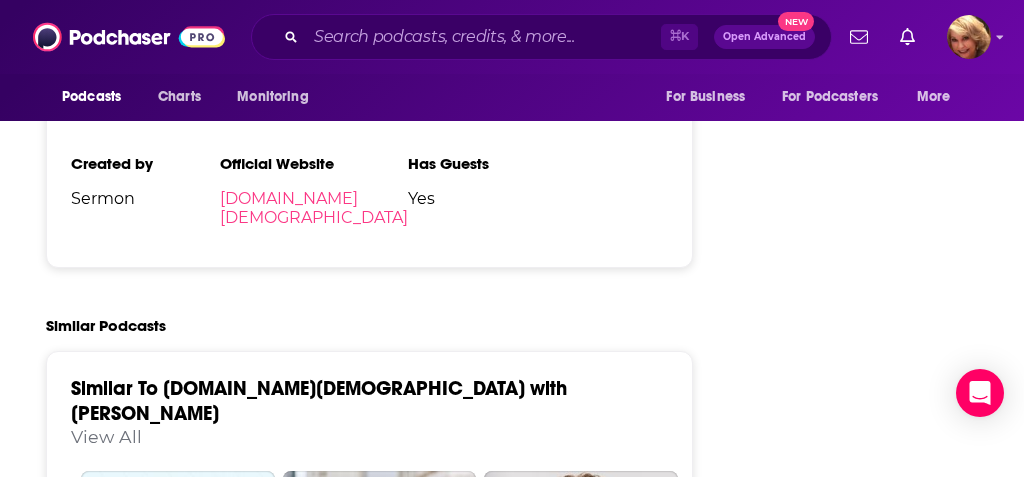 scroll, scrollTop: 4912, scrollLeft: 2, axis: both 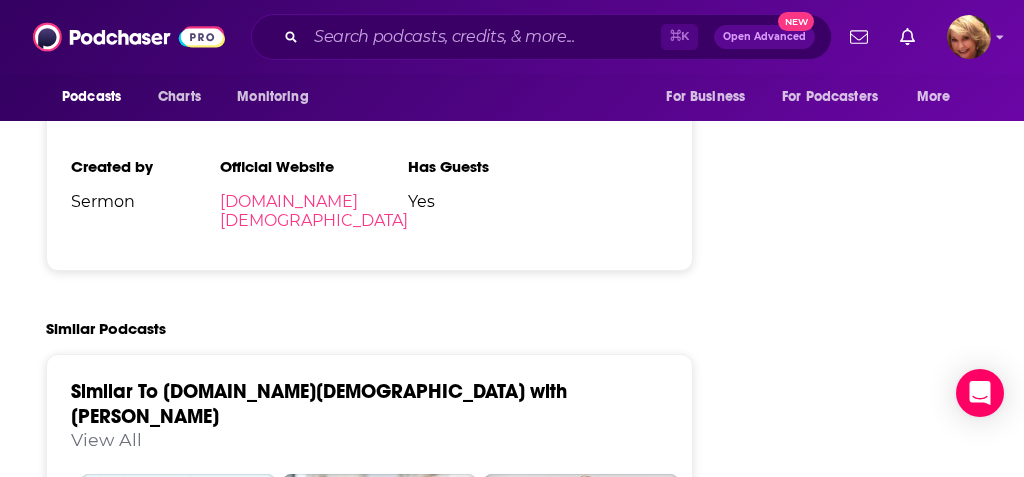 click on "92 [PERSON_NAME] Podcast" at bounding box center (581, 571) 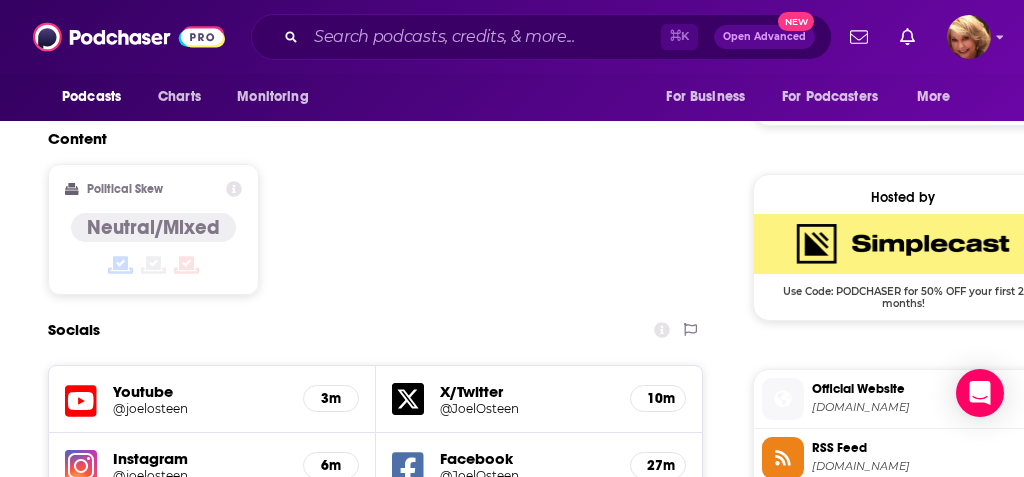 scroll, scrollTop: 1561, scrollLeft: 0, axis: vertical 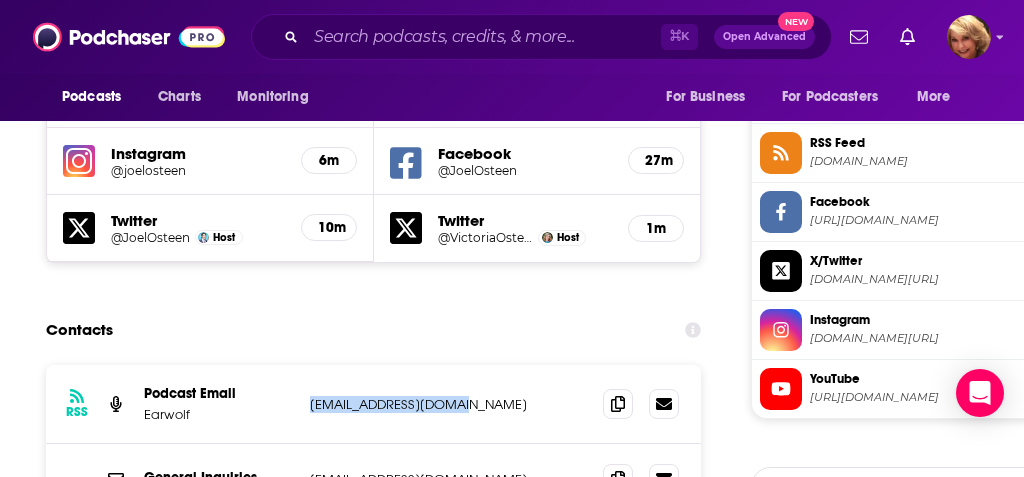 drag, startPoint x: 465, startPoint y: 275, endPoint x: 304, endPoint y: 279, distance: 161.04968 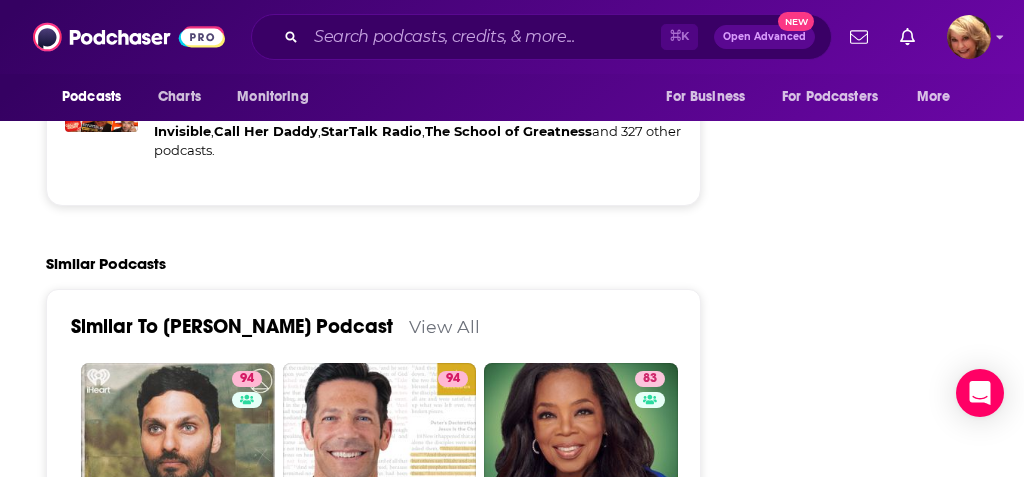 scroll, scrollTop: 4763, scrollLeft: 2, axis: both 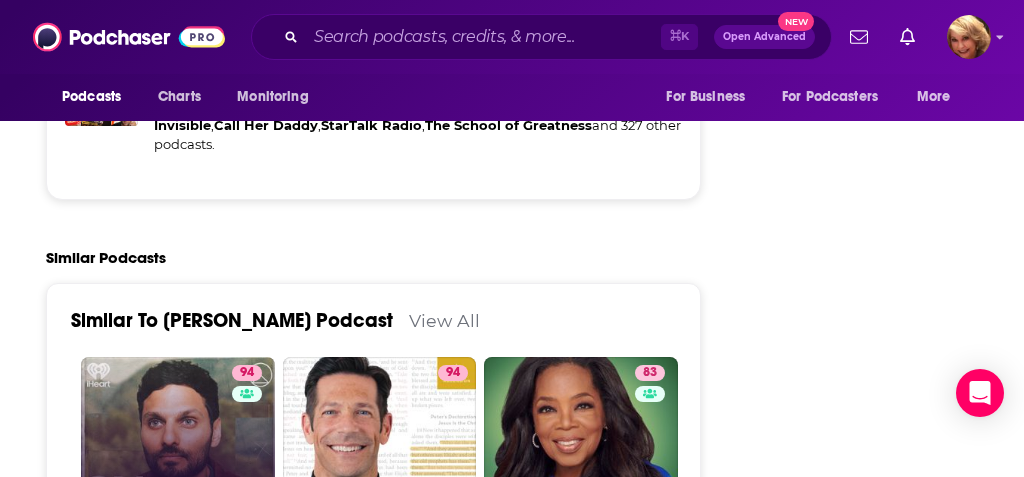 click on "94 On Purpose with Jay Shetty" at bounding box center [178, 454] 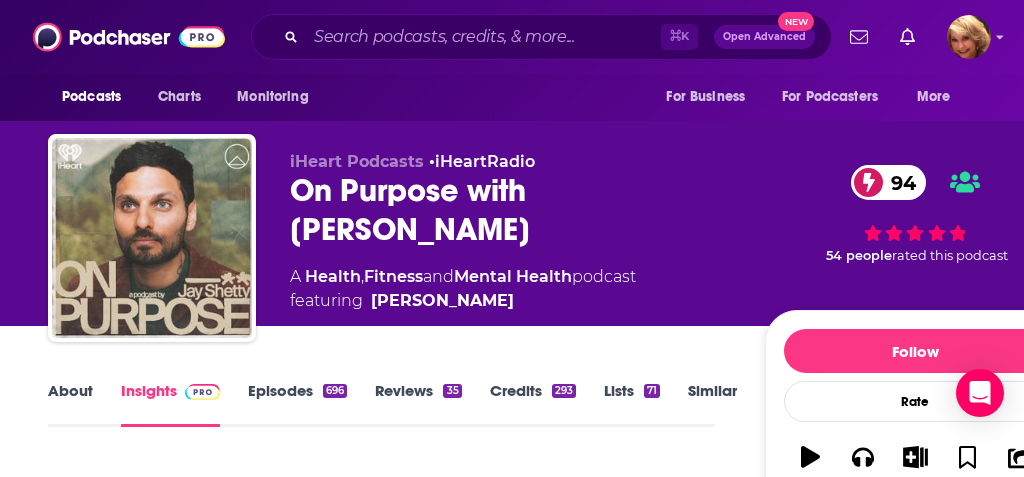 scroll, scrollTop: 0, scrollLeft: 0, axis: both 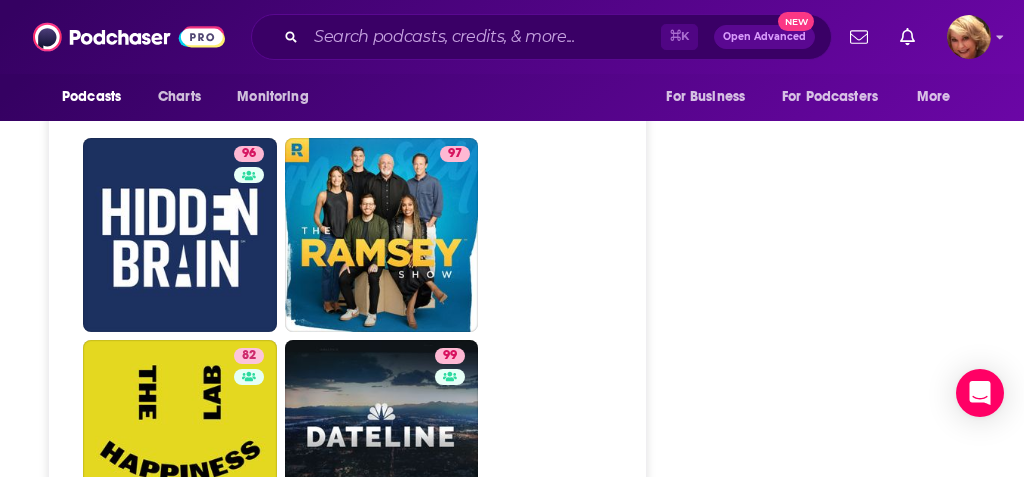 click on "83 The GaryVee Audio Experience" at bounding box center (382, 638) 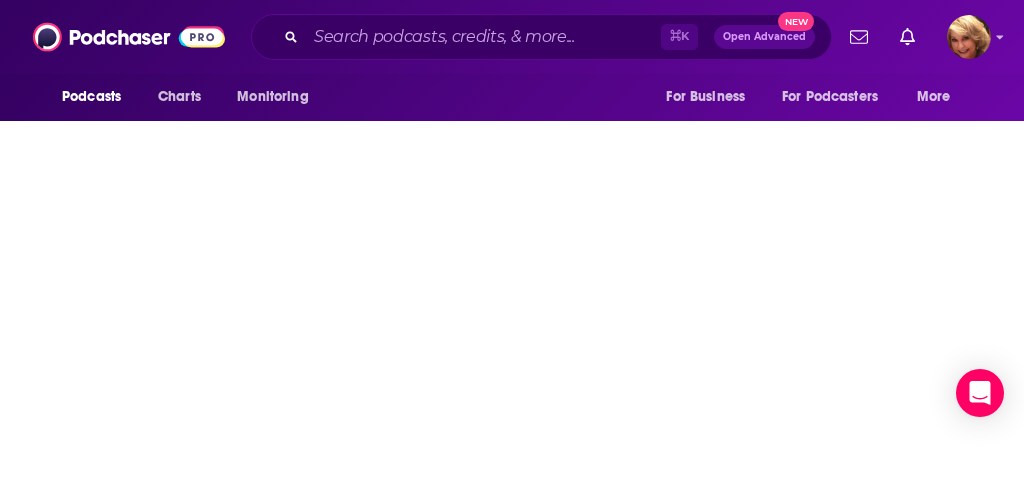 scroll, scrollTop: 0, scrollLeft: 0, axis: both 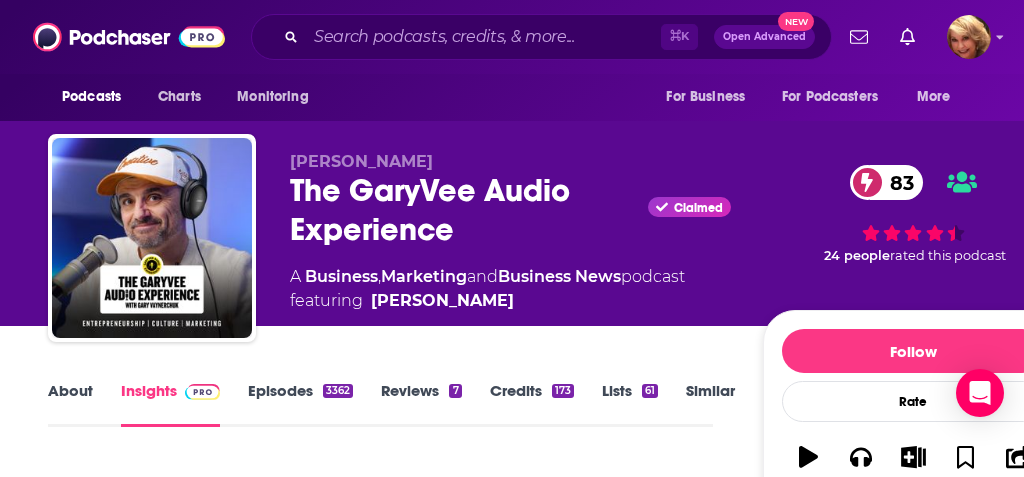 type on "[URL][DOMAIN_NAME]" 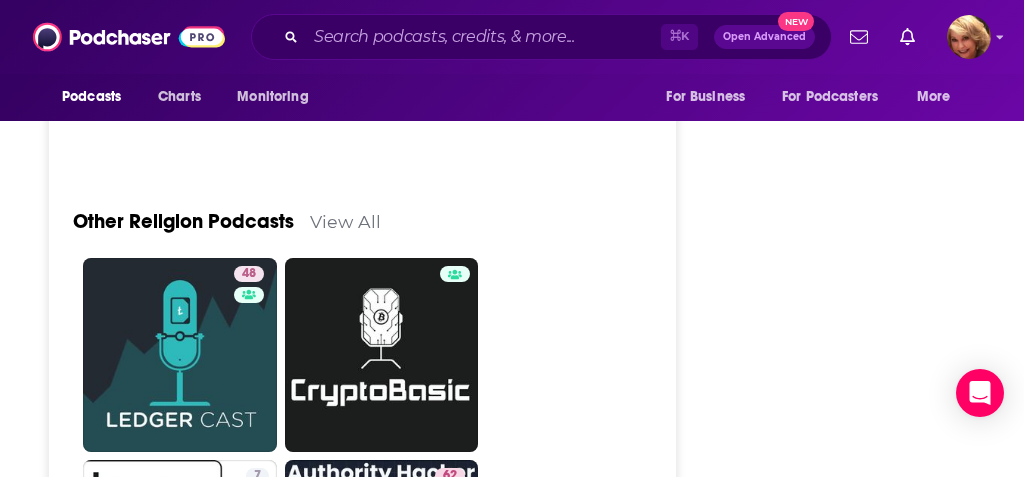 scroll, scrollTop: 6087, scrollLeft: 0, axis: vertical 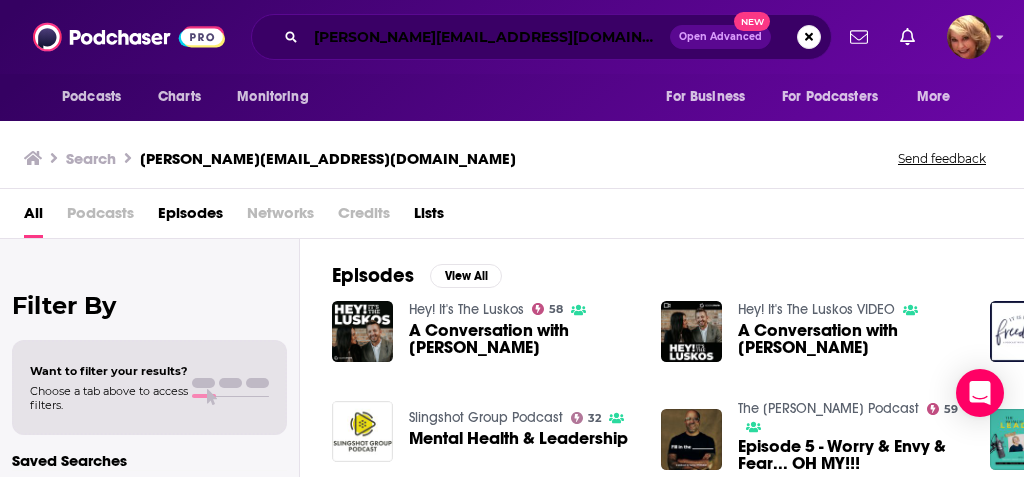click on "[PERSON_NAME][EMAIL_ADDRESS][DOMAIN_NAME]" at bounding box center [488, 37] 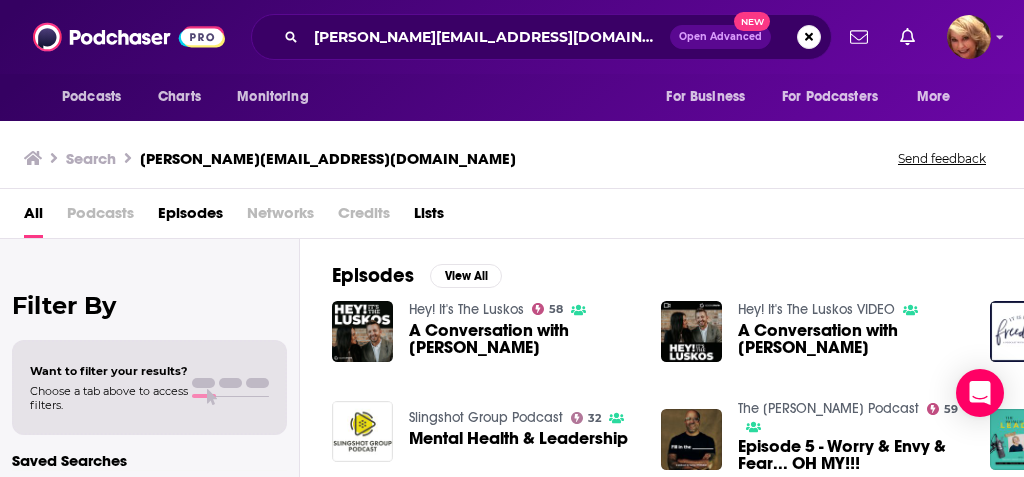 scroll, scrollTop: 0, scrollLeft: 0, axis: both 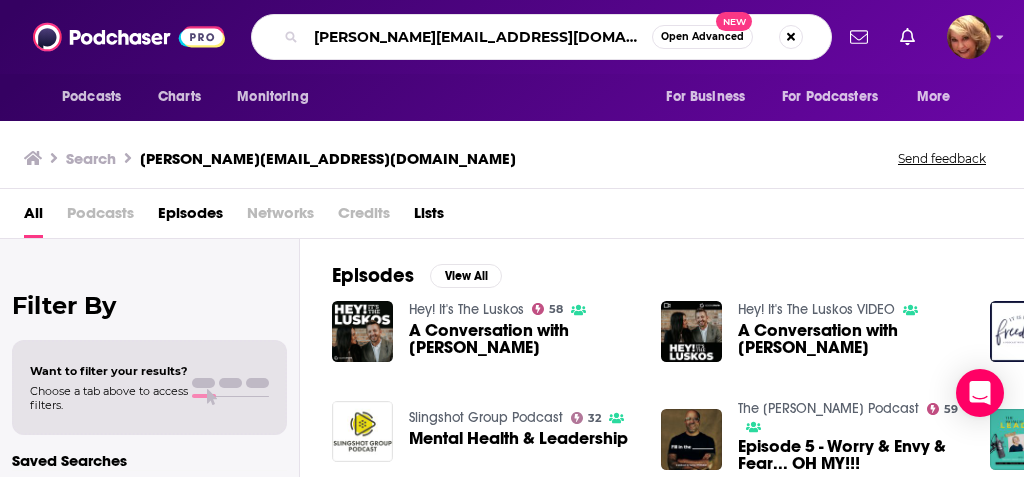 click on "[PERSON_NAME][EMAIL_ADDRESS][DOMAIN_NAME]" at bounding box center (479, 37) 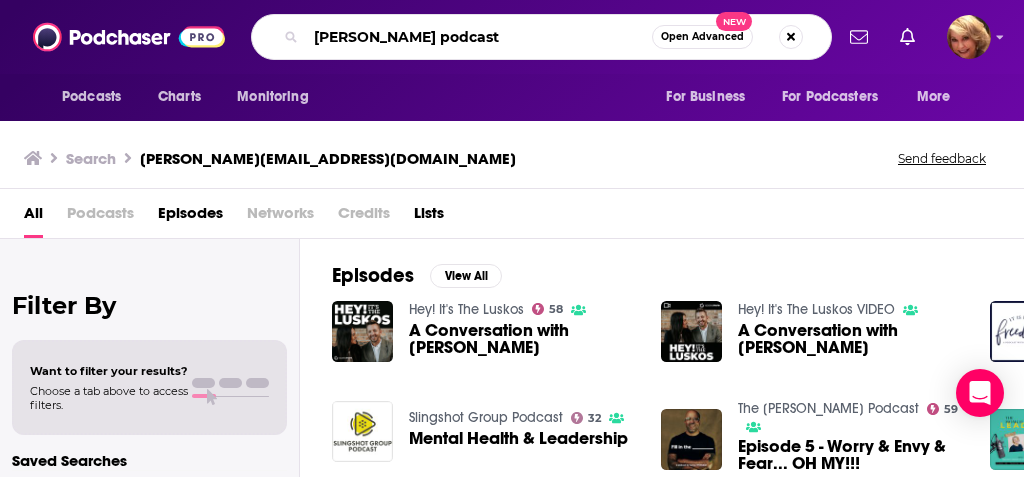 type on "carlos Whittaker podcast" 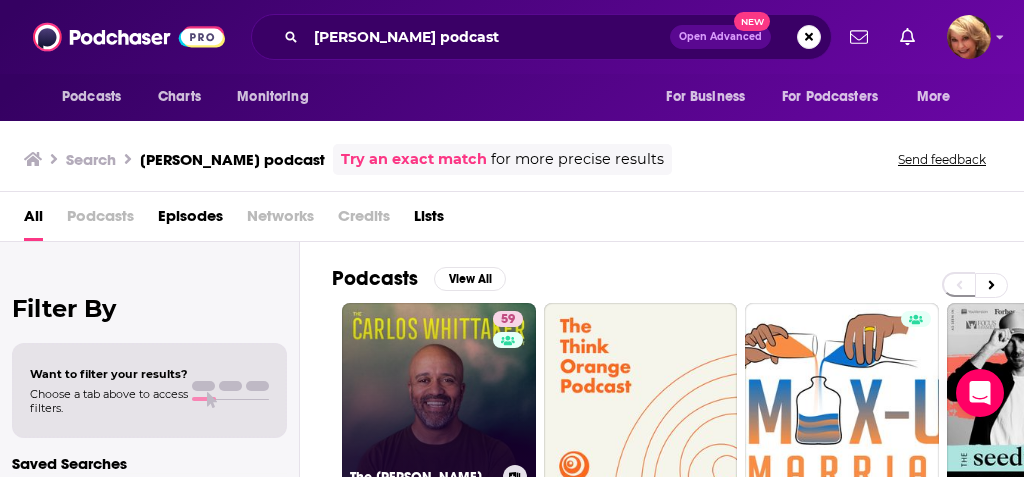 click on "59 The [PERSON_NAME] Podcast" at bounding box center (439, 400) 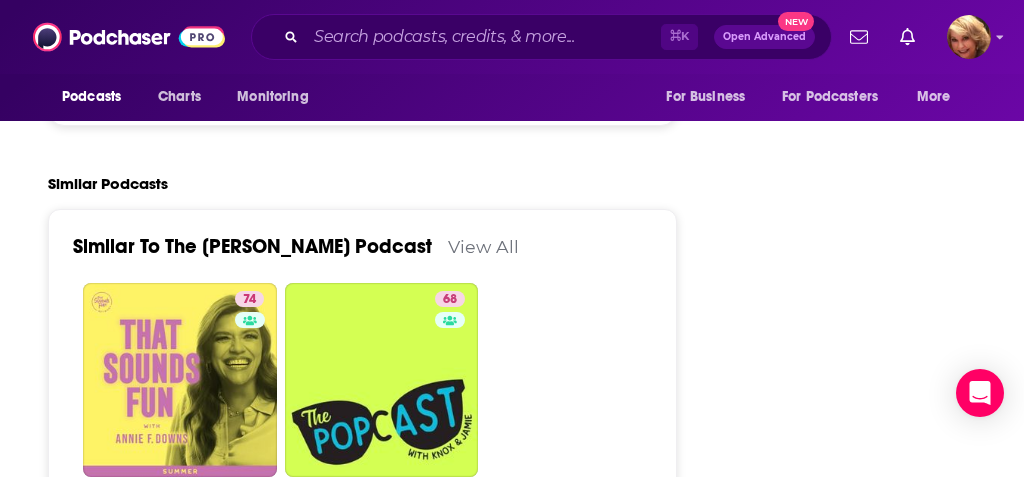 scroll, scrollTop: 4313, scrollLeft: 0, axis: vertical 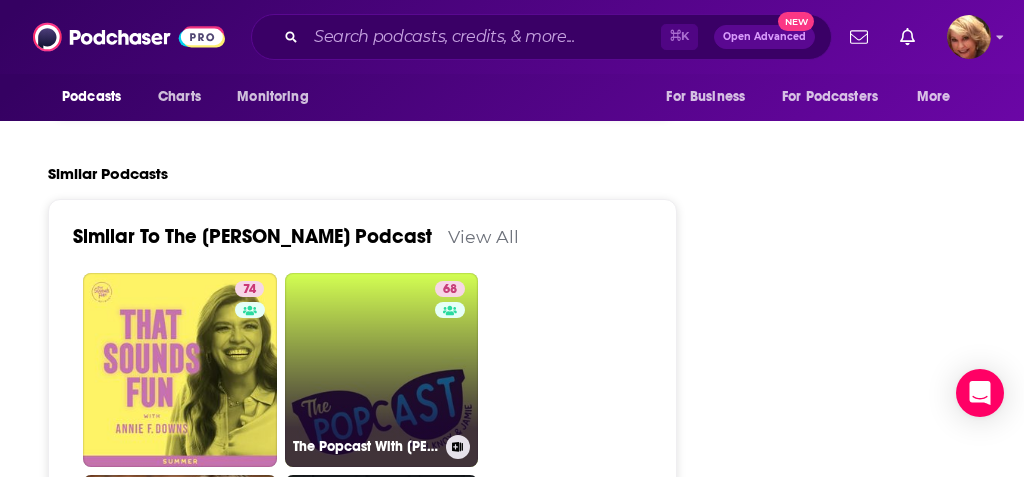 click on "68 The Popcast With Knox and Jamie" at bounding box center (382, 370) 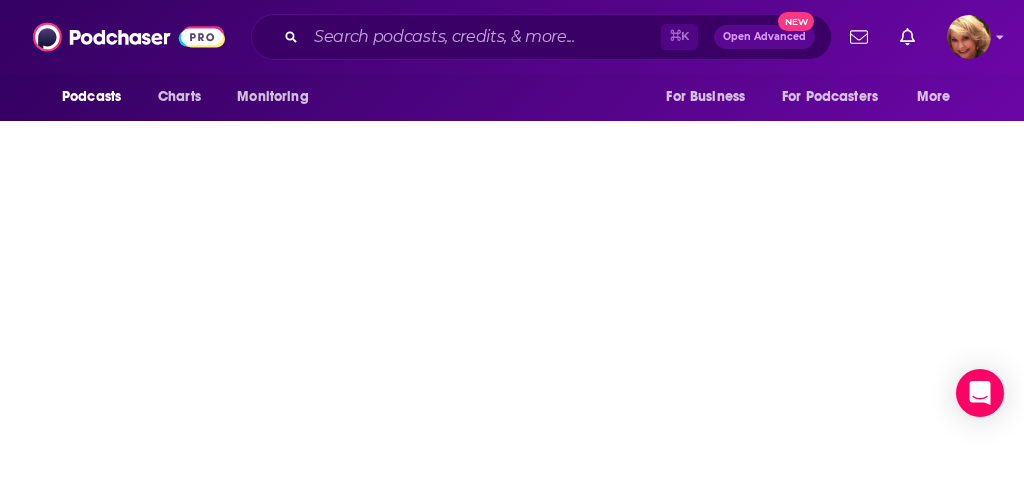 scroll, scrollTop: 0, scrollLeft: 0, axis: both 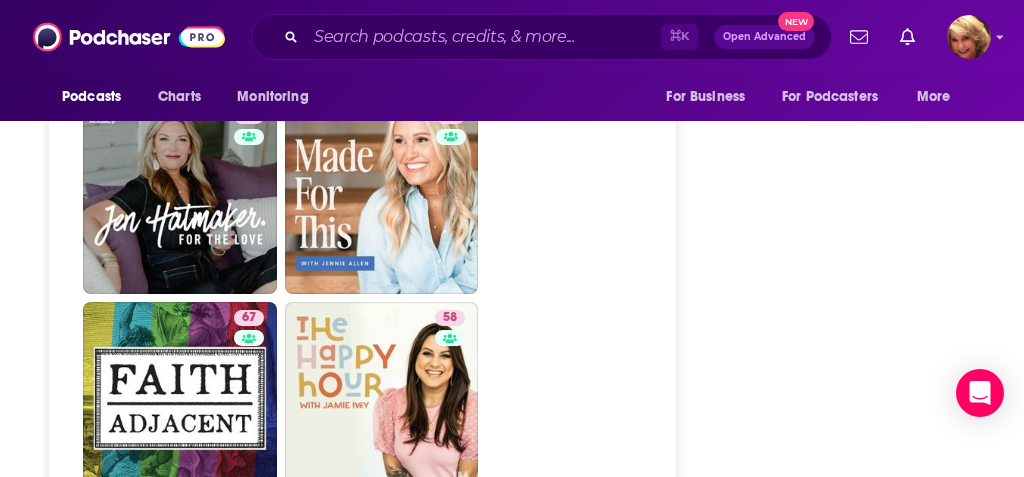click on "71 The Next Right Thing" at bounding box center [382, 802] 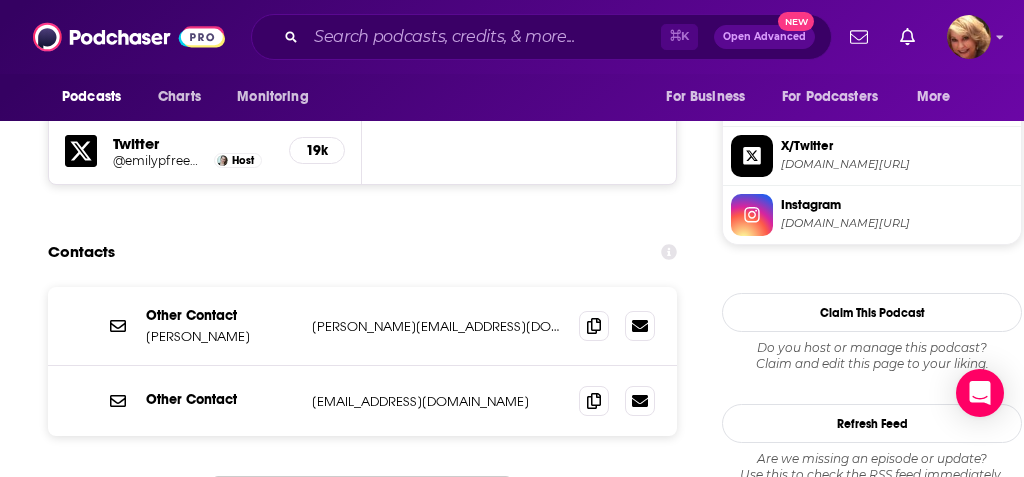 scroll, scrollTop: 1873, scrollLeft: 0, axis: vertical 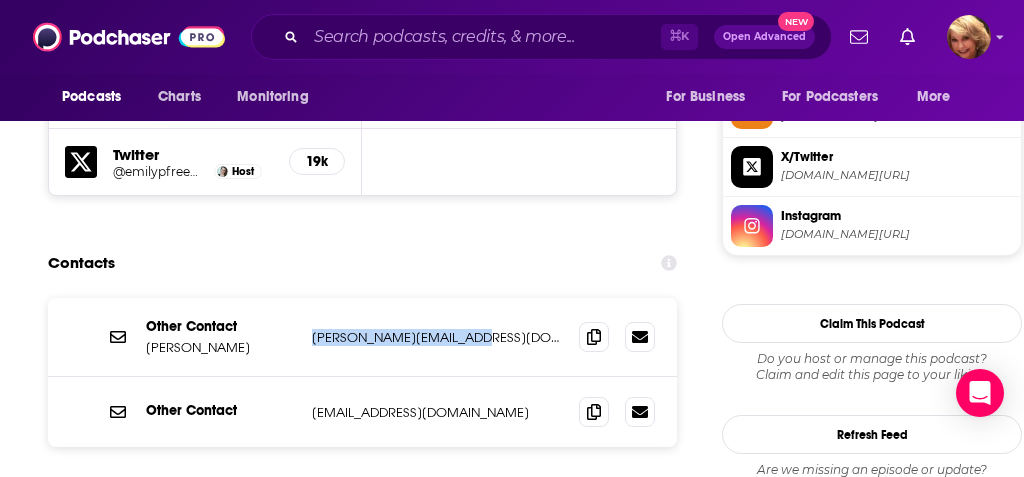 drag, startPoint x: 484, startPoint y: 195, endPoint x: 312, endPoint y: 191, distance: 172.04651 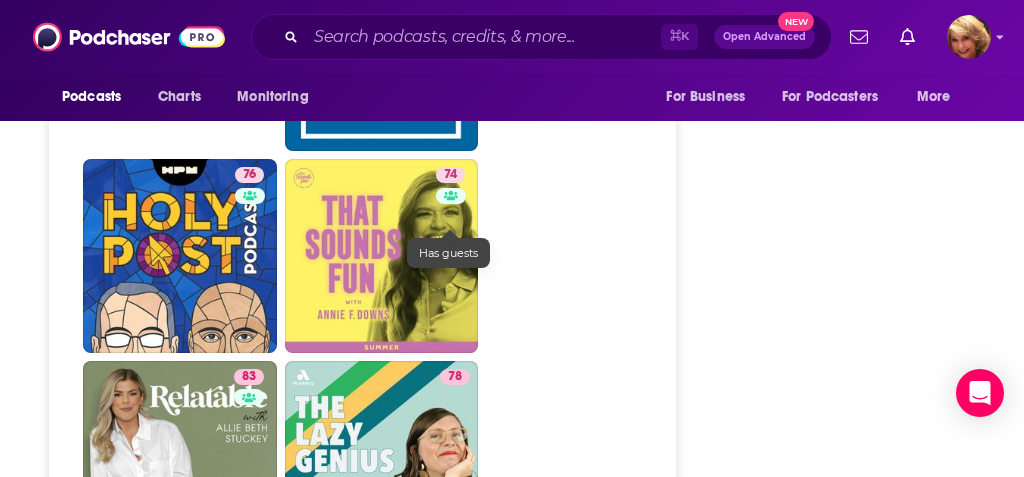 scroll, scrollTop: 4628, scrollLeft: 0, axis: vertical 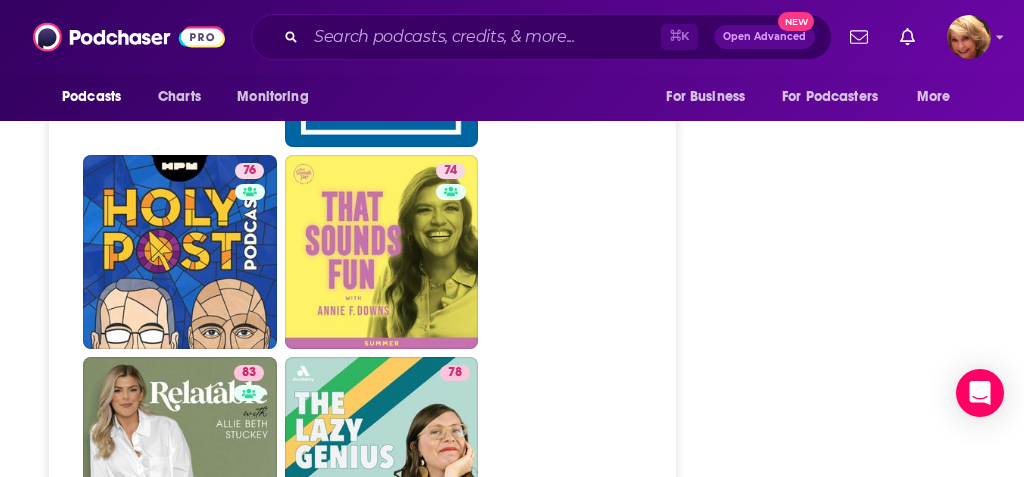 click on "73 Everything Happens with Kate Bowler" at bounding box center [180, 857] 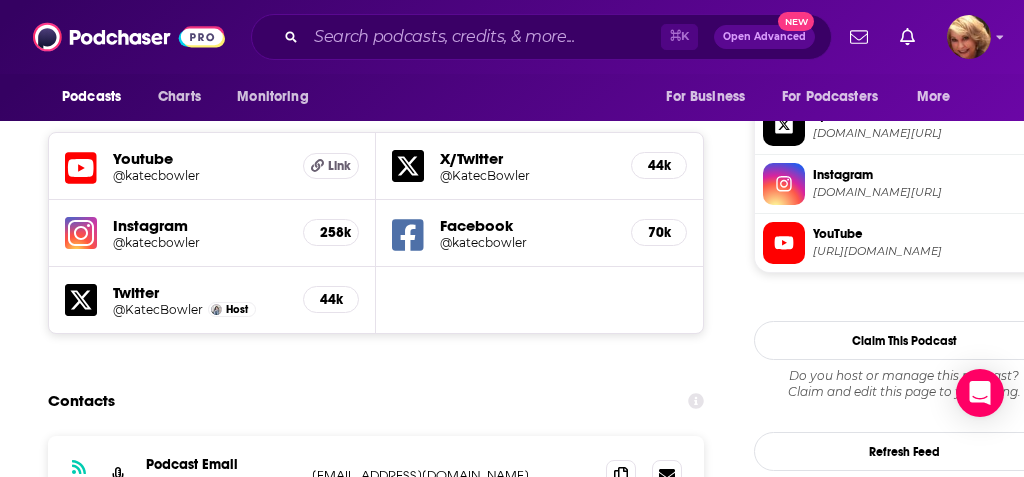 scroll, scrollTop: 1789, scrollLeft: 0, axis: vertical 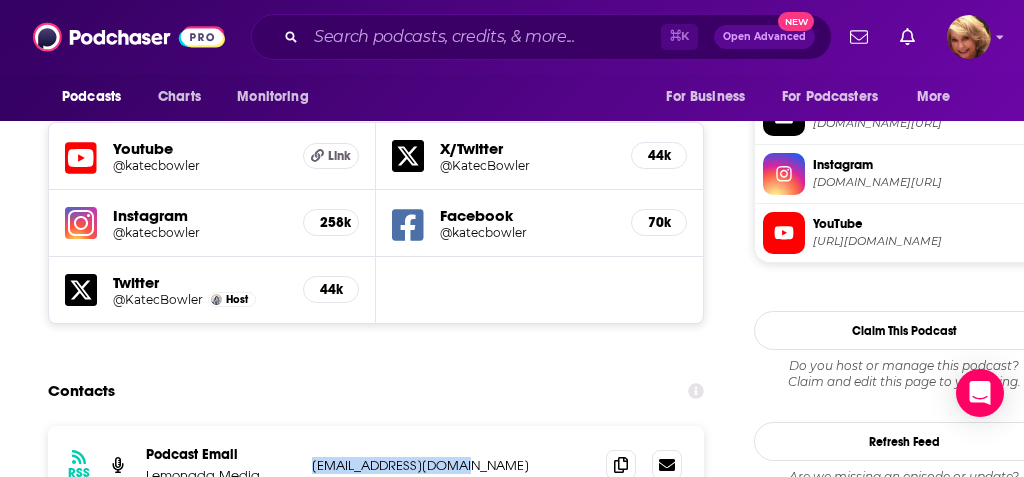 drag, startPoint x: 491, startPoint y: 341, endPoint x: 313, endPoint y: 348, distance: 178.13759 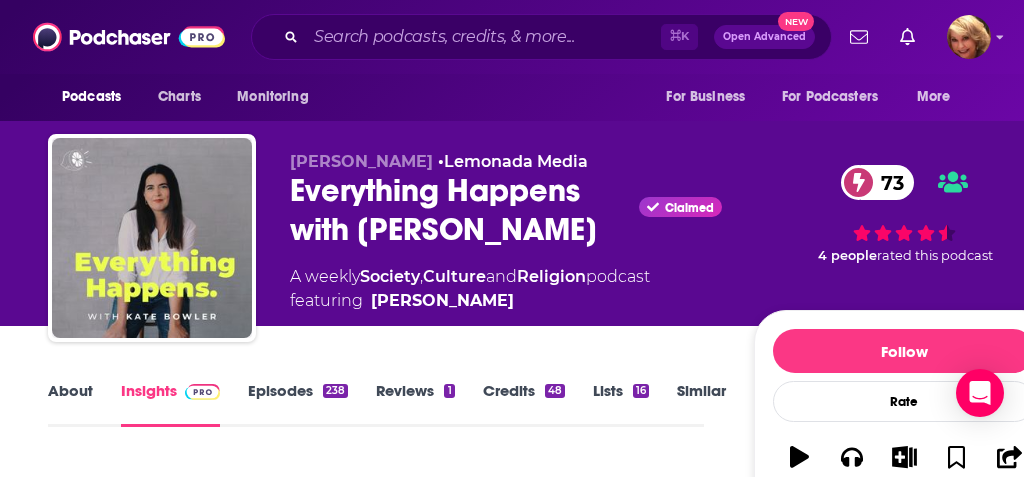 scroll, scrollTop: 0, scrollLeft: 0, axis: both 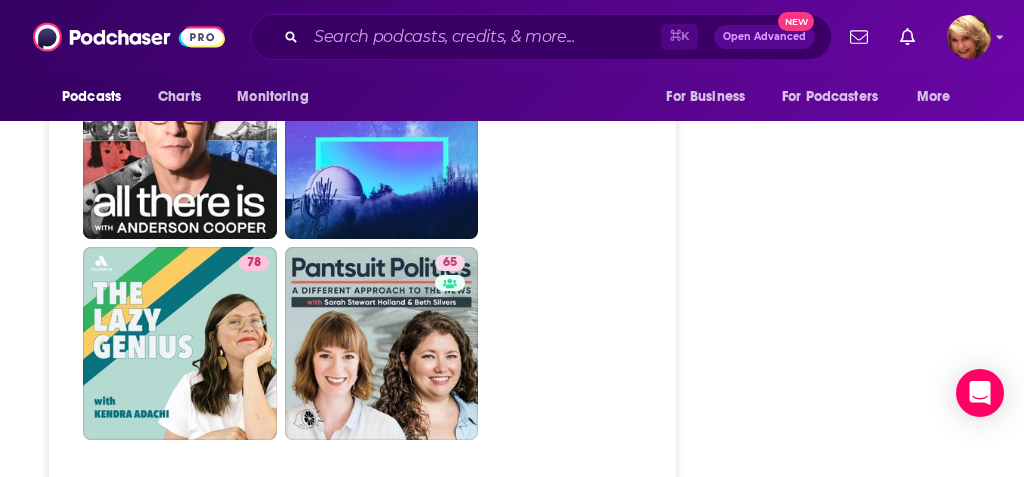 click on "79 The Steve Harvey Morning Show" at bounding box center [180, 1626] 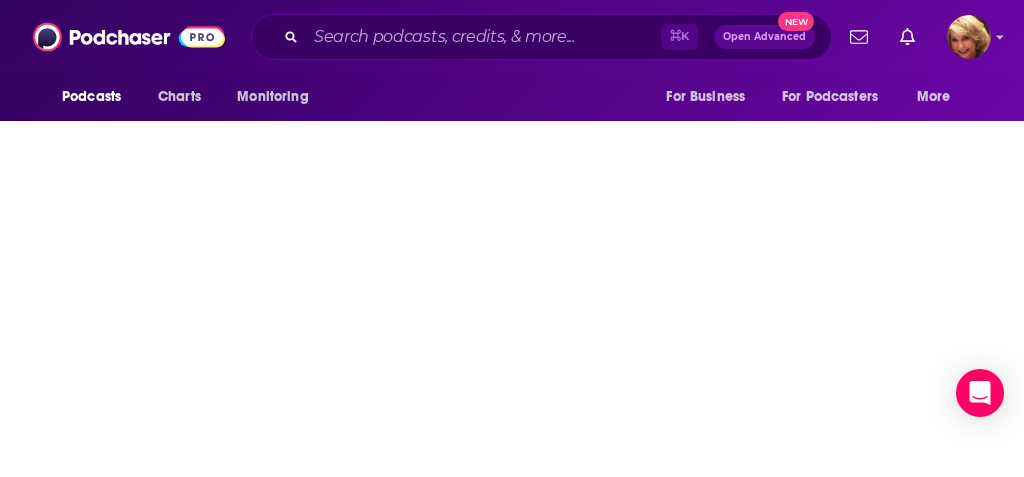 scroll, scrollTop: 0, scrollLeft: 0, axis: both 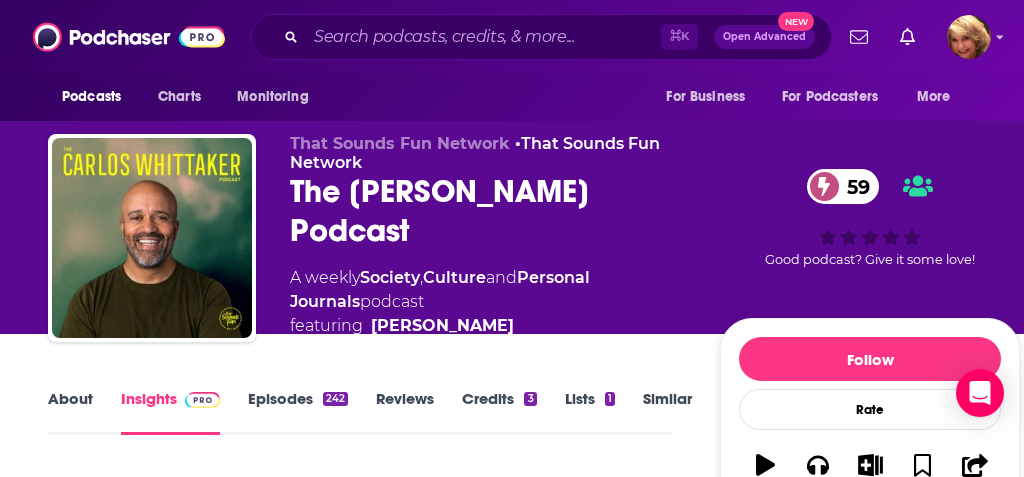 type on "[URL][DOMAIN_NAME][PERSON_NAME]" 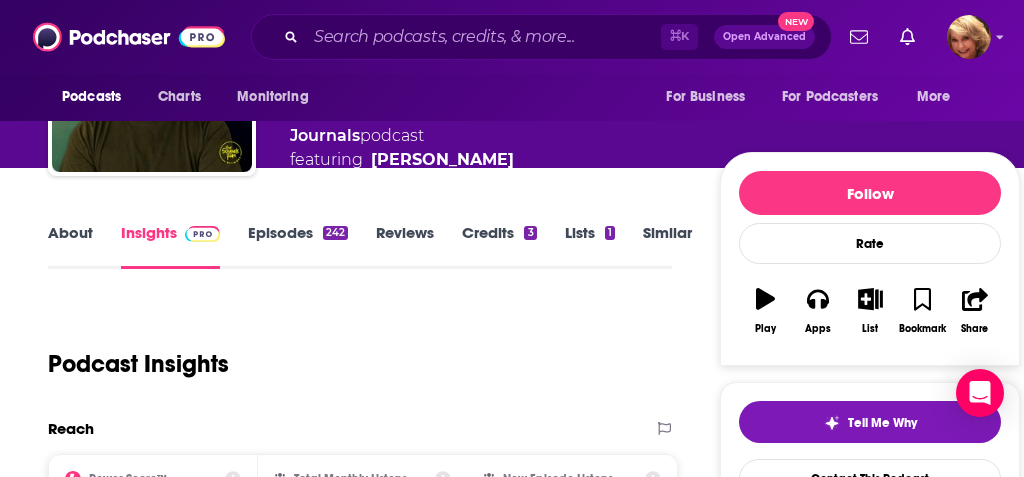 scroll, scrollTop: 0, scrollLeft: 0, axis: both 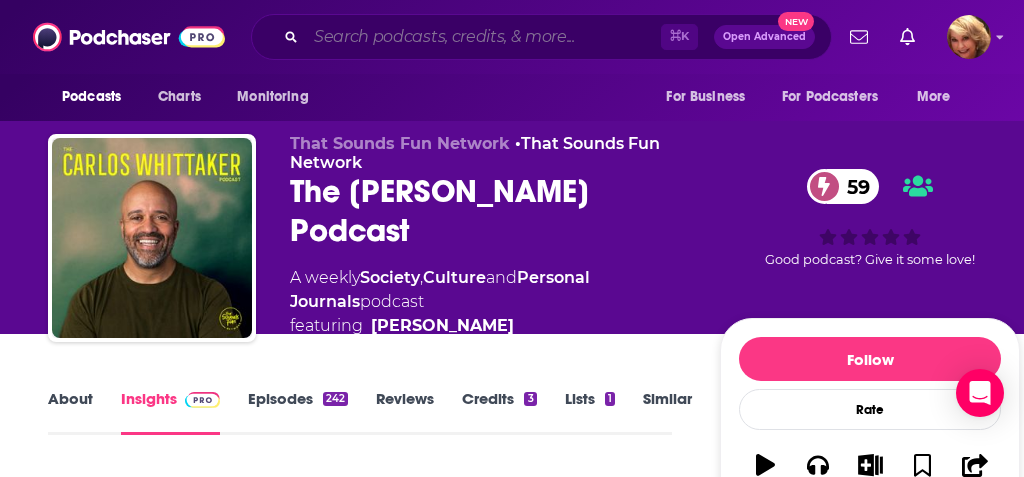 click at bounding box center [483, 37] 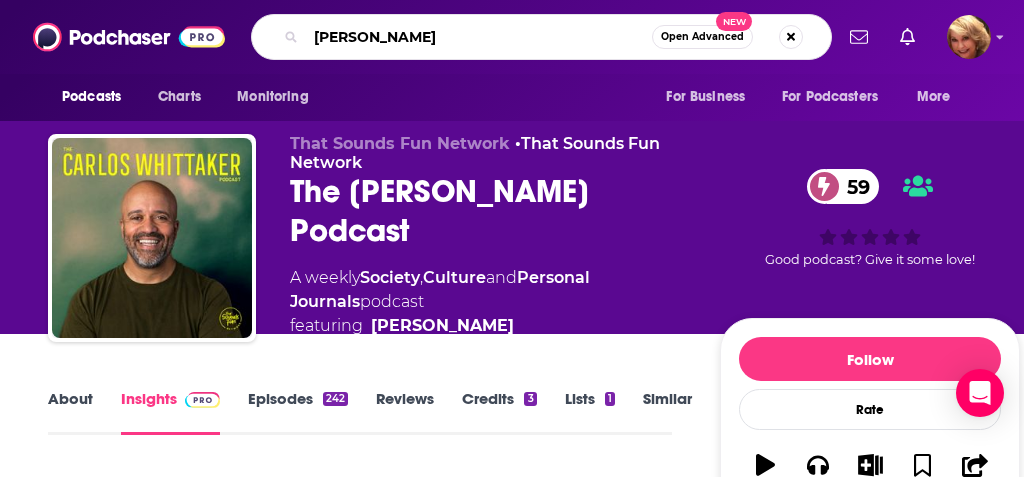 type on "Kirk Cameron" 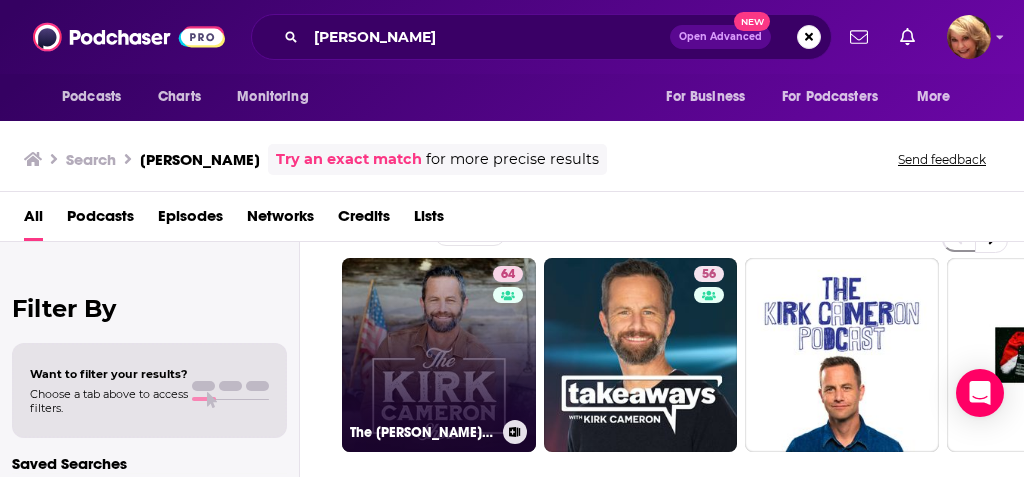 scroll, scrollTop: 52, scrollLeft: 3, axis: both 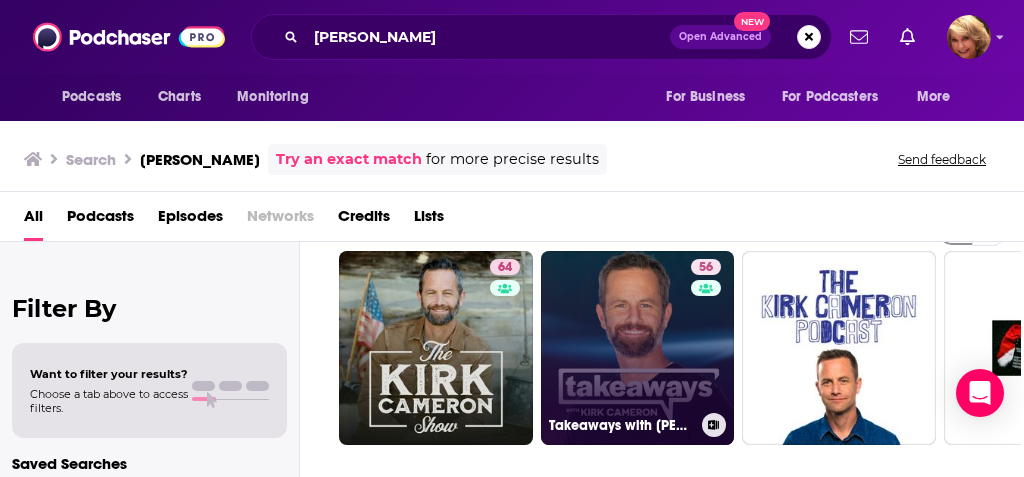 click on "56 Takeaways with Kirk Cameron" at bounding box center (638, 348) 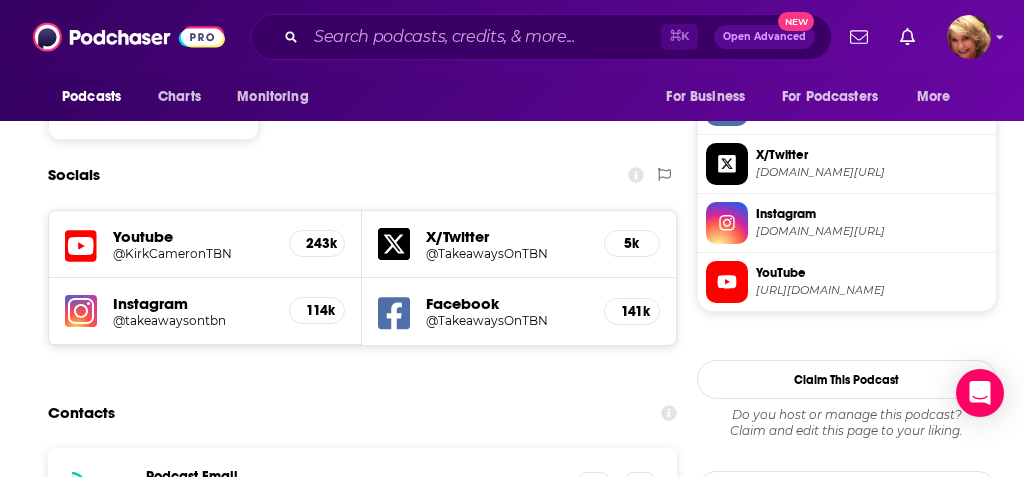 scroll, scrollTop: 1752, scrollLeft: 0, axis: vertical 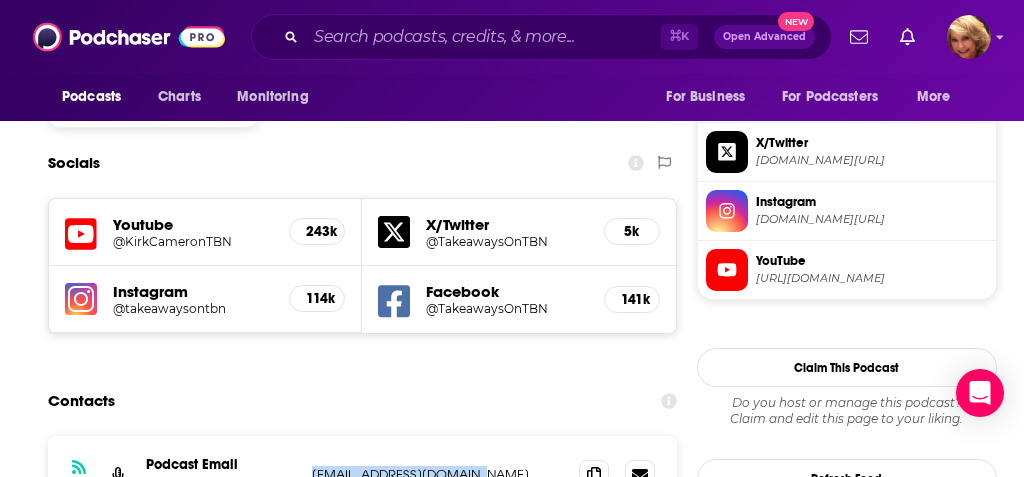 drag, startPoint x: 459, startPoint y: 331, endPoint x: 307, endPoint y: 334, distance: 152.0296 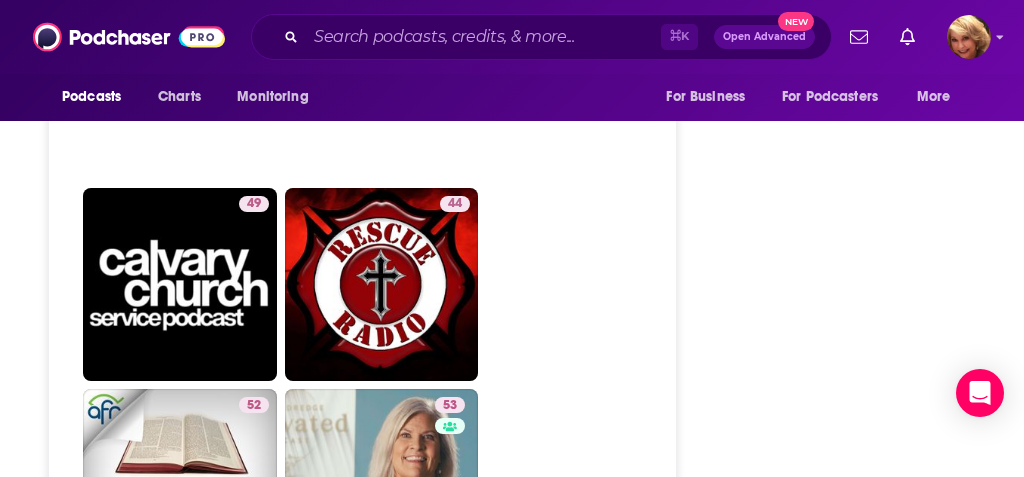 scroll, scrollTop: 4818, scrollLeft: 0, axis: vertical 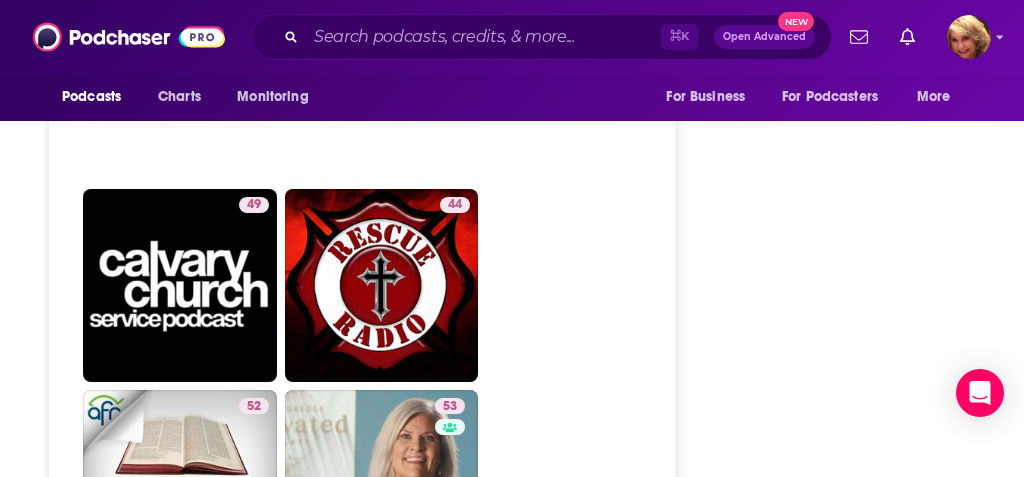 click on "3 City First Church Messages" at bounding box center (180, 1294) 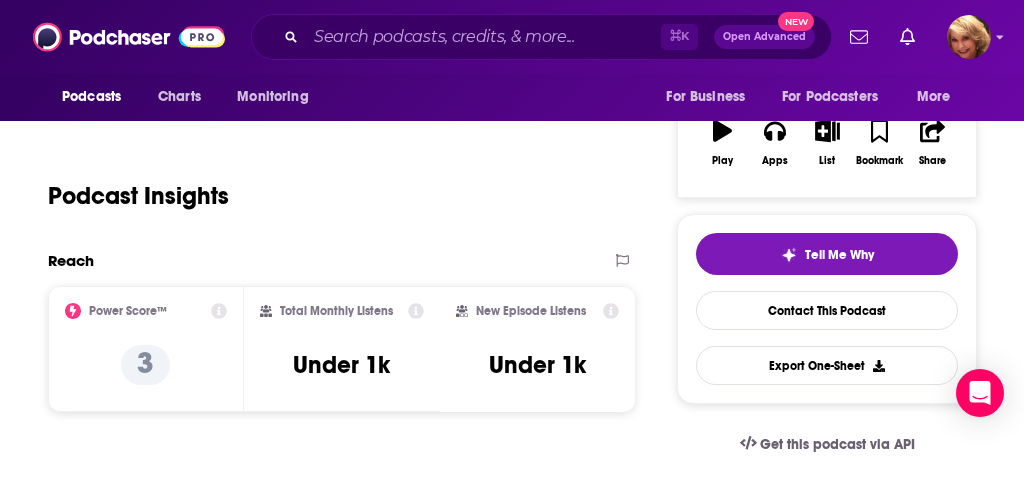 scroll, scrollTop: 273, scrollLeft: 0, axis: vertical 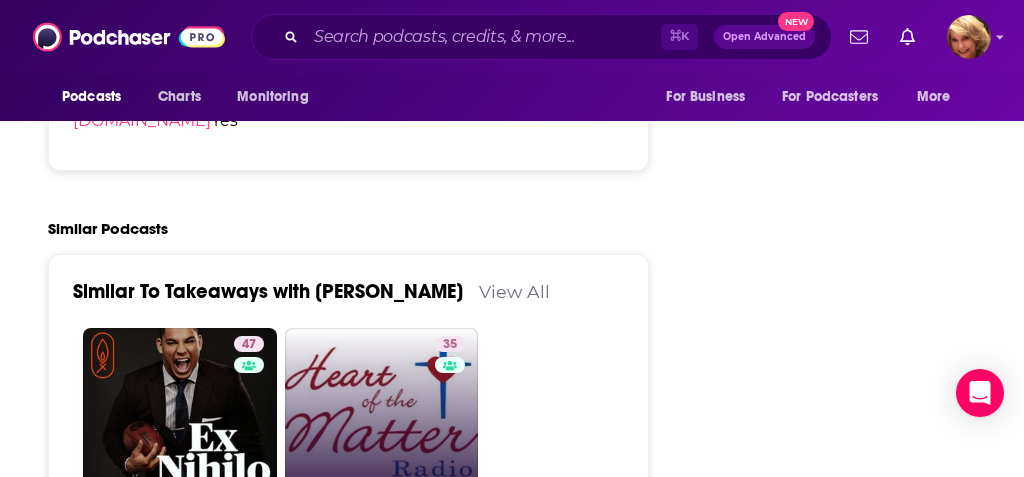 click on "35 Heart of the Matter Radio/Podcast" at bounding box center (382, 425) 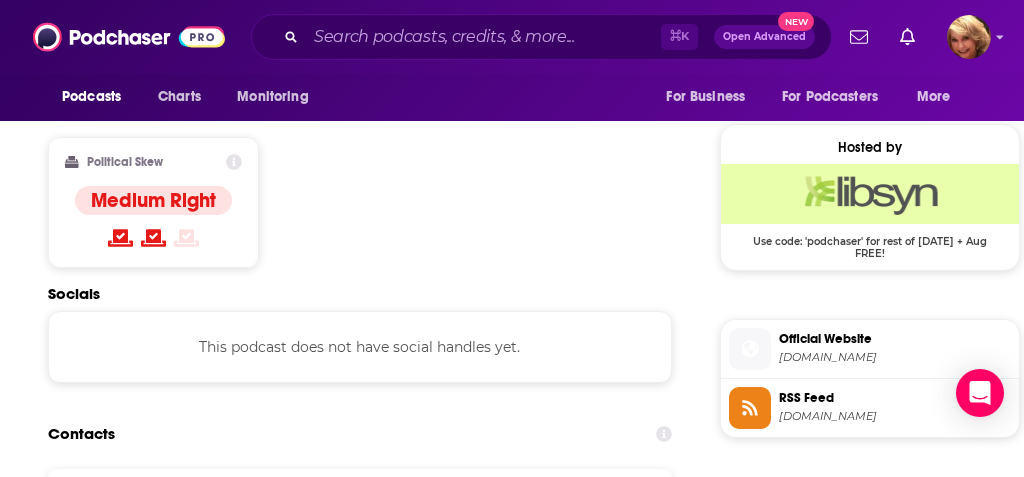 scroll, scrollTop: 1584, scrollLeft: 0, axis: vertical 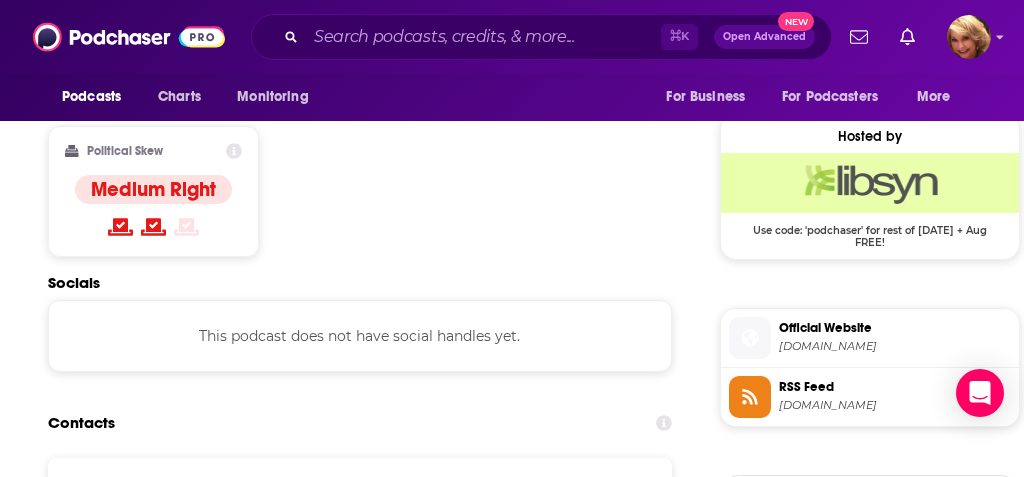 drag, startPoint x: 497, startPoint y: 367, endPoint x: 315, endPoint y: 363, distance: 182.04395 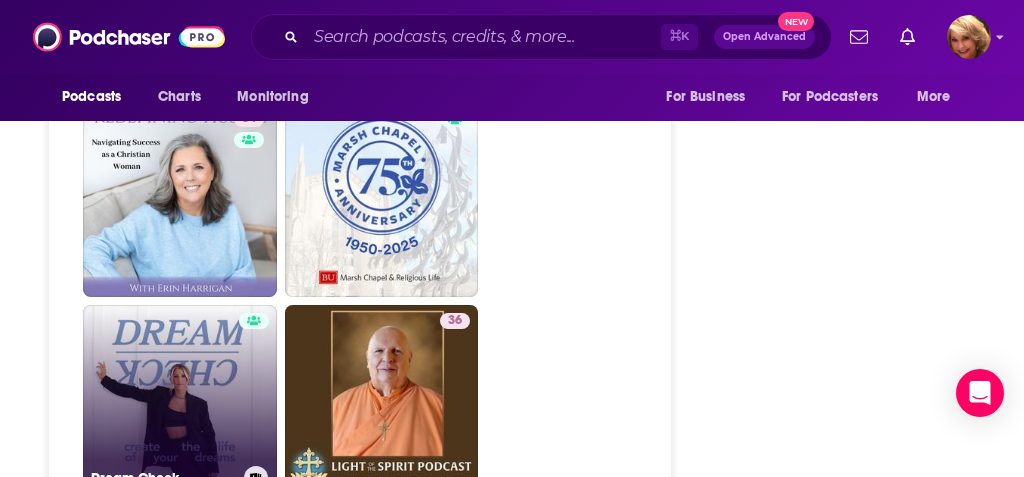 scroll, scrollTop: 3720, scrollLeft: 0, axis: vertical 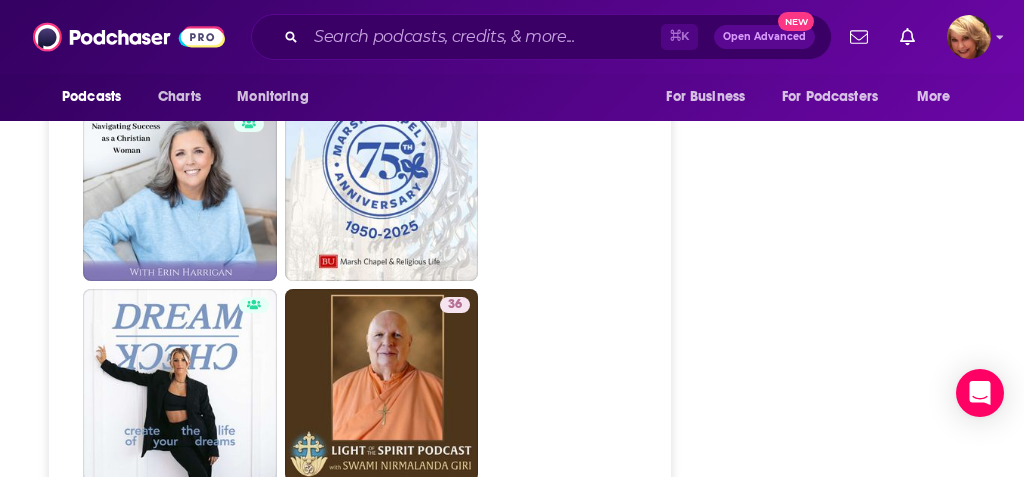 click on "24 Our Hope Podcast" at bounding box center [180, 587] 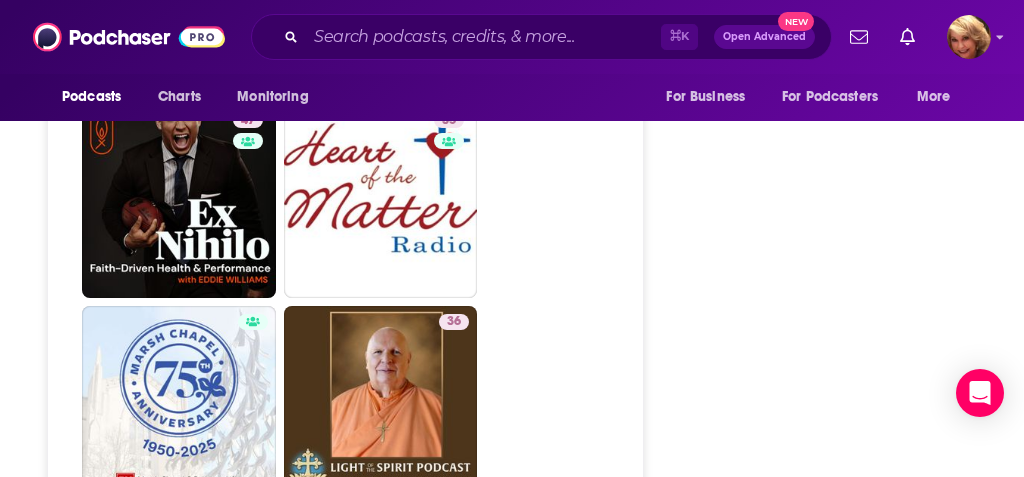 scroll, scrollTop: 3681, scrollLeft: 1, axis: both 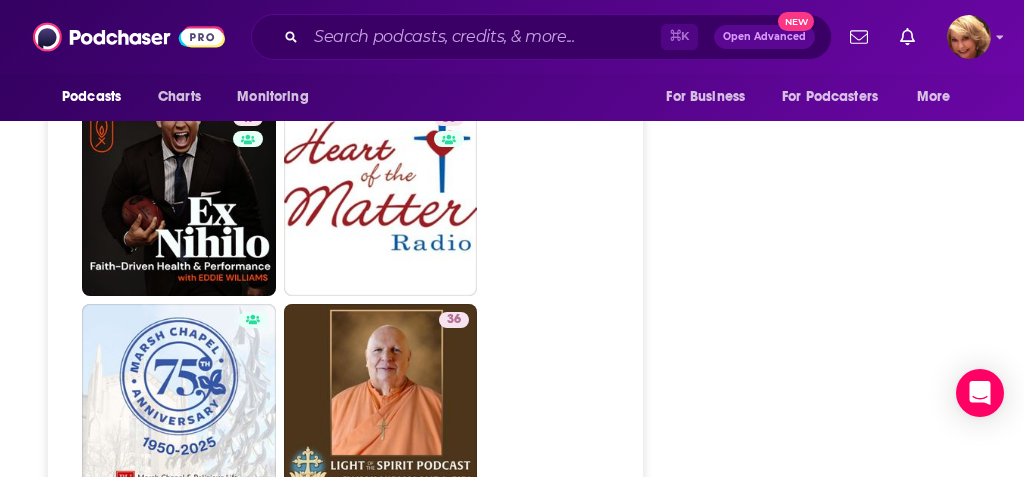 click on "Similar To Our Hope Podcast View All 47 35 36 47 31 41 45 3 32 41 9 24 37 39 3 Other Religion Podcasts 44 84 86 64 89 77 72 44 94 43 2 72 48 1 70 53 Other Spirituality Podcasts 48 58 87 45 66 5 61 63 38 31 72 6 49 1 58 39 14" at bounding box center [345, 3162] 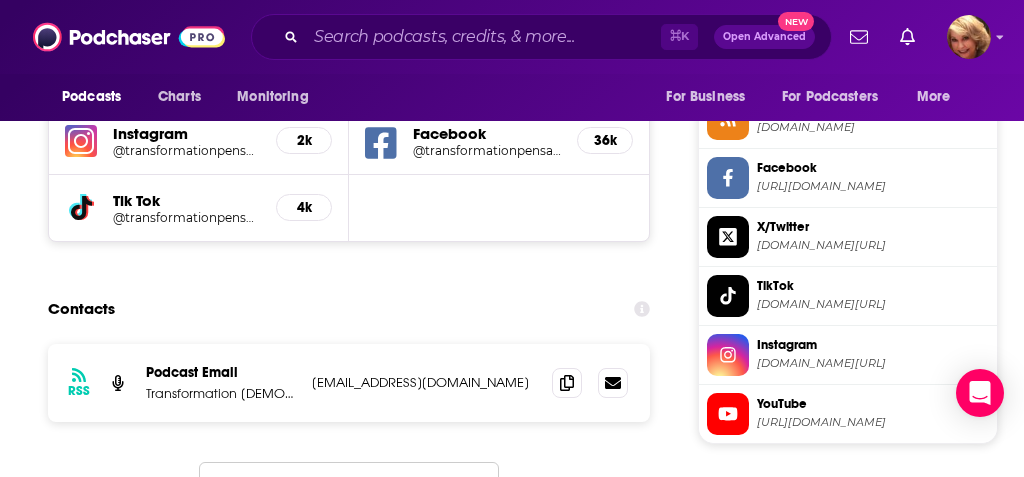 scroll, scrollTop: 1880, scrollLeft: 1, axis: both 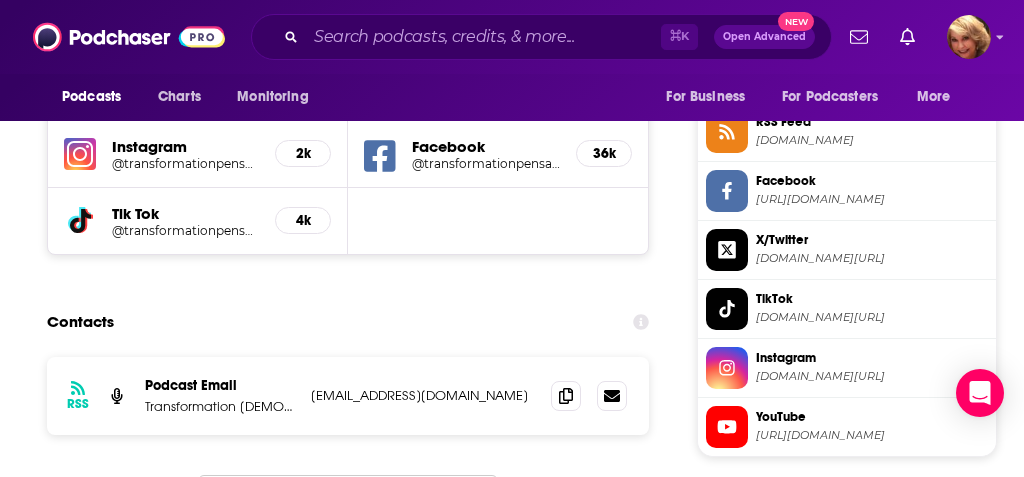 drag, startPoint x: 543, startPoint y: 251, endPoint x: 313, endPoint y: 255, distance: 230.03477 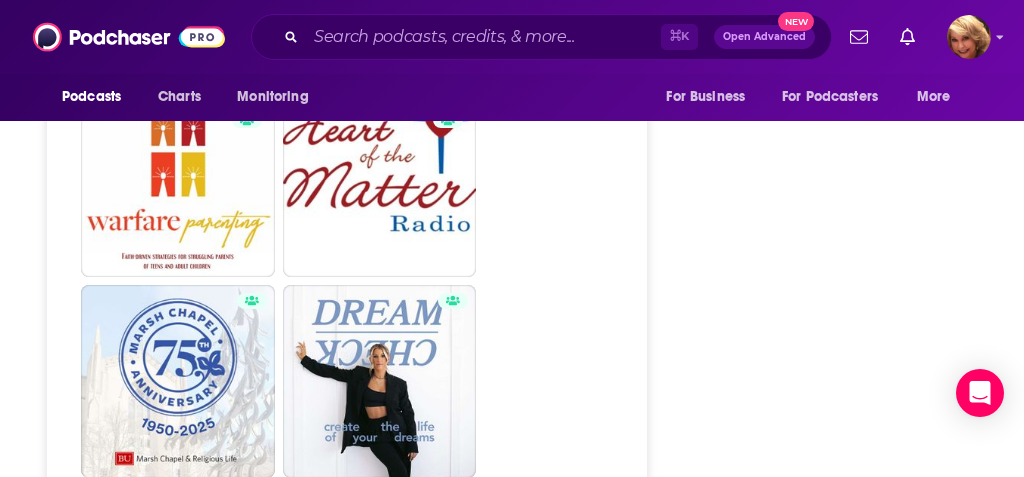 scroll, scrollTop: 3761, scrollLeft: 2, axis: both 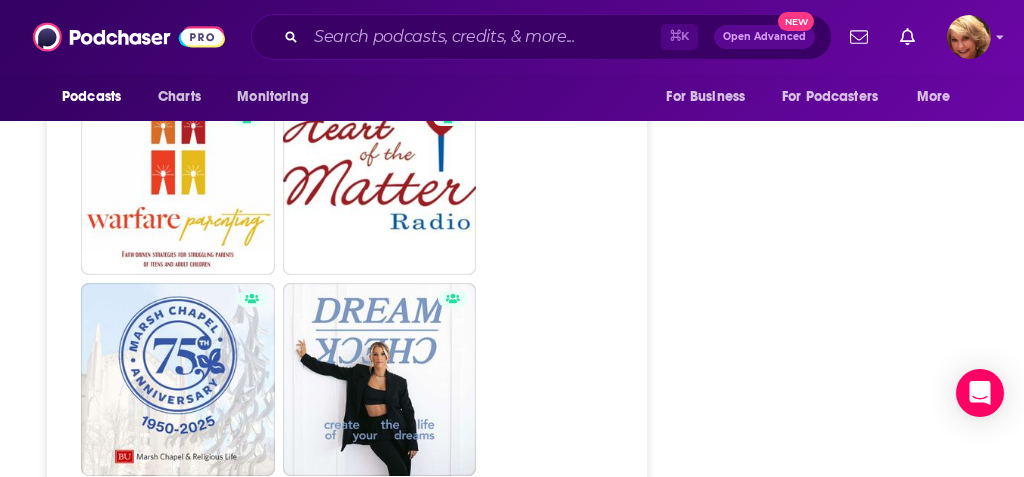 click on "44 RESCUE RADIO with Marjorie Cole" at bounding box center (178, 783) 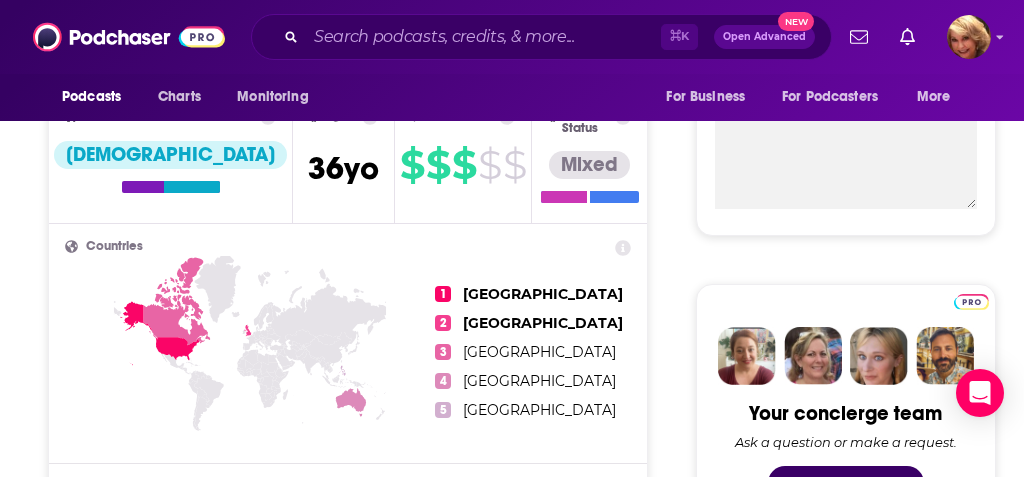 scroll, scrollTop: 712, scrollLeft: 0, axis: vertical 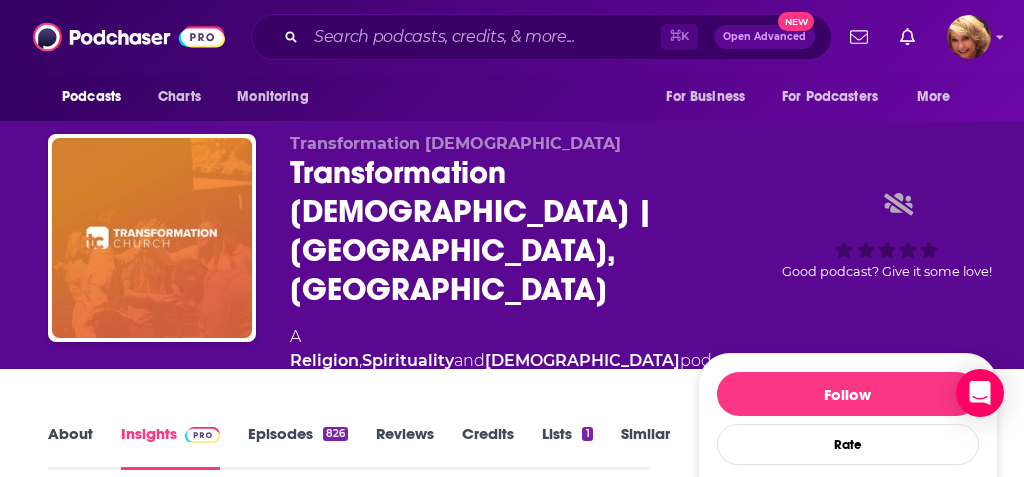 click on "Transformation Church   Transformation Church | Pensacola, FL A   Religion ,  Spirituality  and  Christianity  podcast Good podcast? Give it some love!" at bounding box center [523, 263] 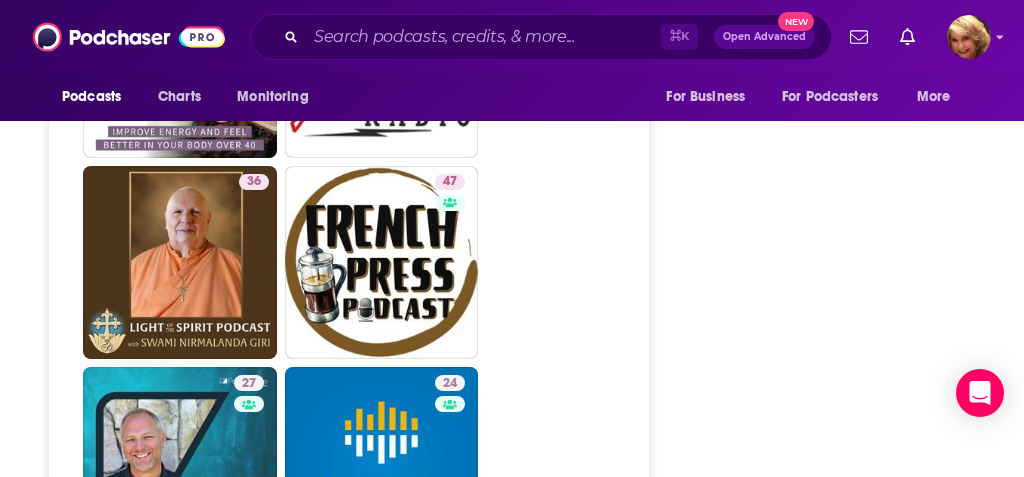 scroll, scrollTop: 3879, scrollLeft: 0, axis: vertical 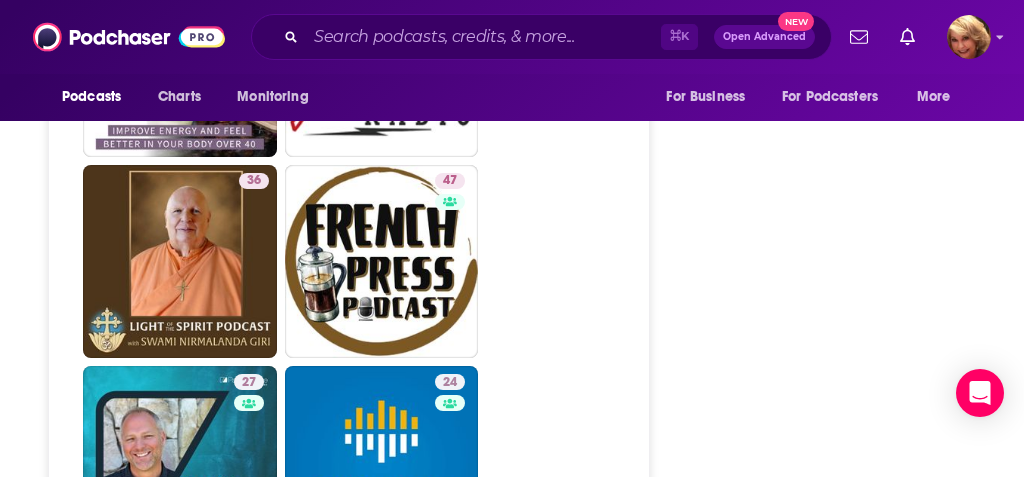 click on "51 God Hears Her Podcast" at bounding box center (382, 665) 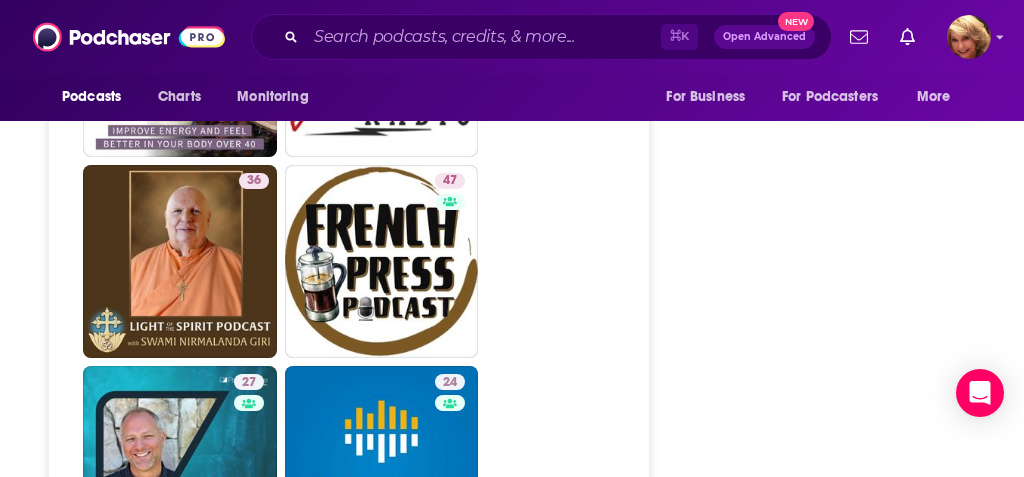 type on "https://www.podchaser.com/podcasts/god-hears-her-podcast-1181920" 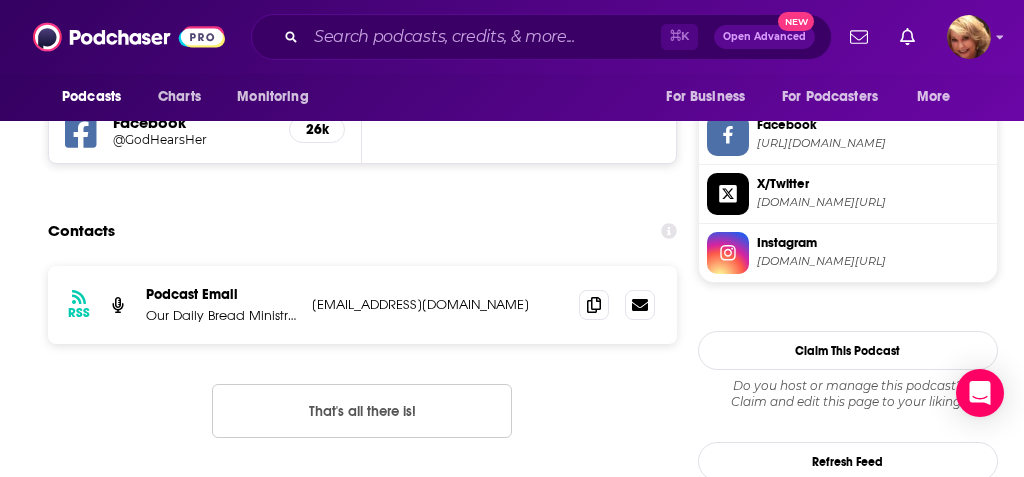 scroll, scrollTop: 1882, scrollLeft: 0, axis: vertical 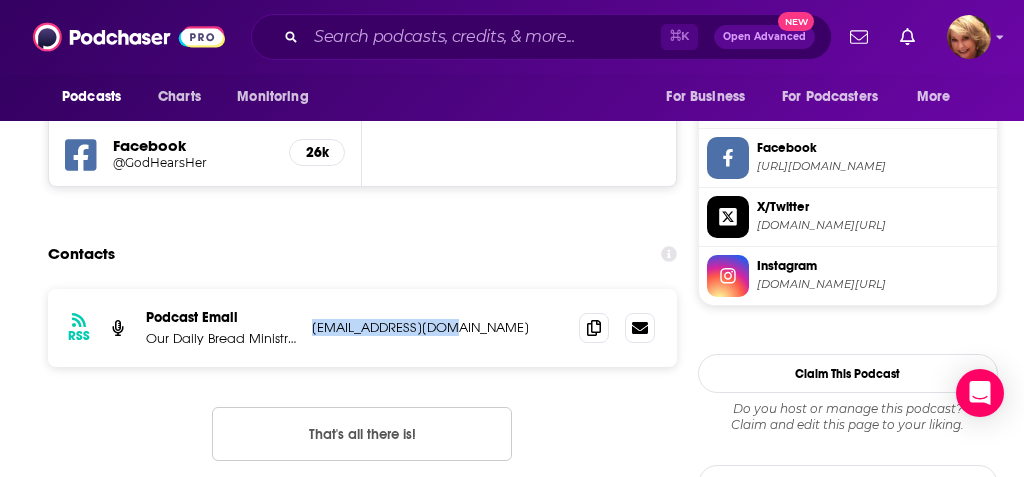 drag, startPoint x: 464, startPoint y: 202, endPoint x: 309, endPoint y: 201, distance: 155.00322 